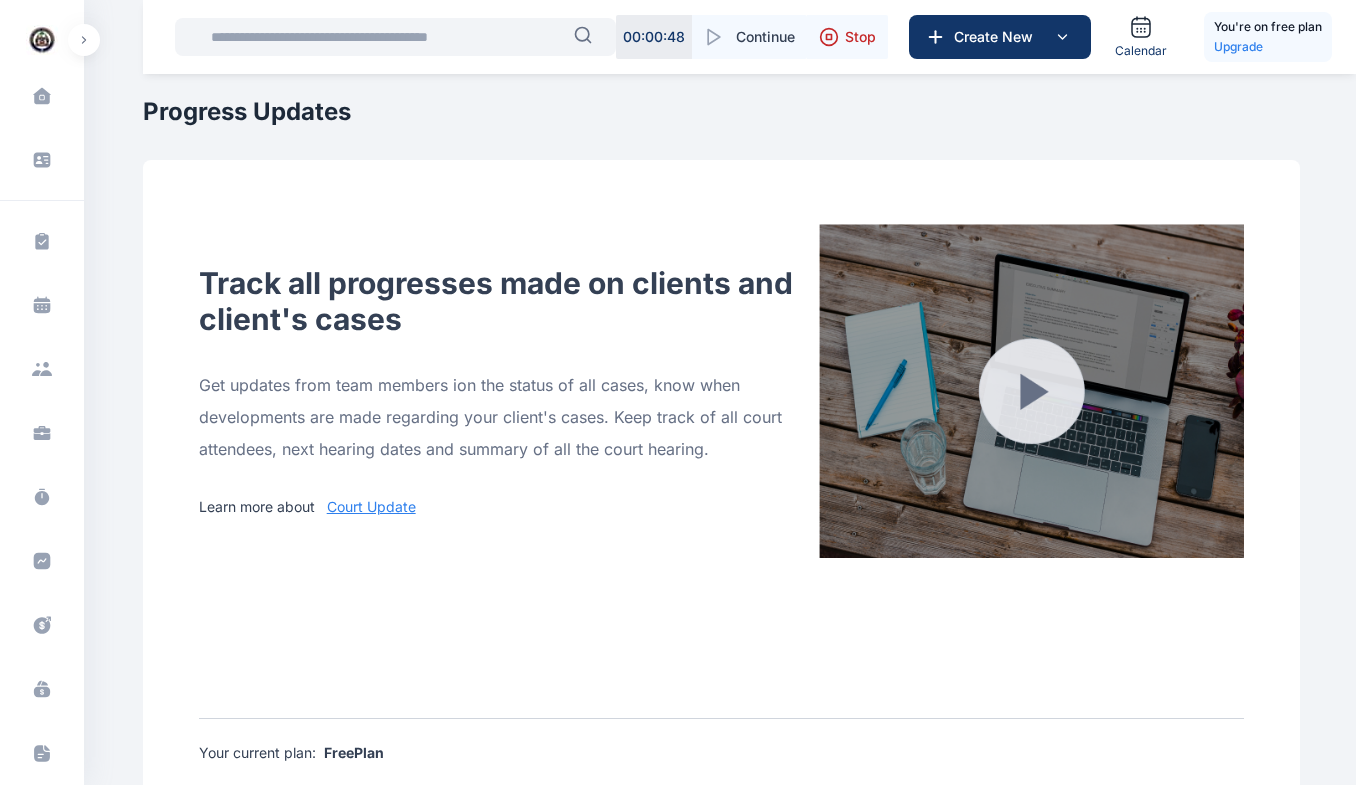 scroll, scrollTop: 0, scrollLeft: 0, axis: both 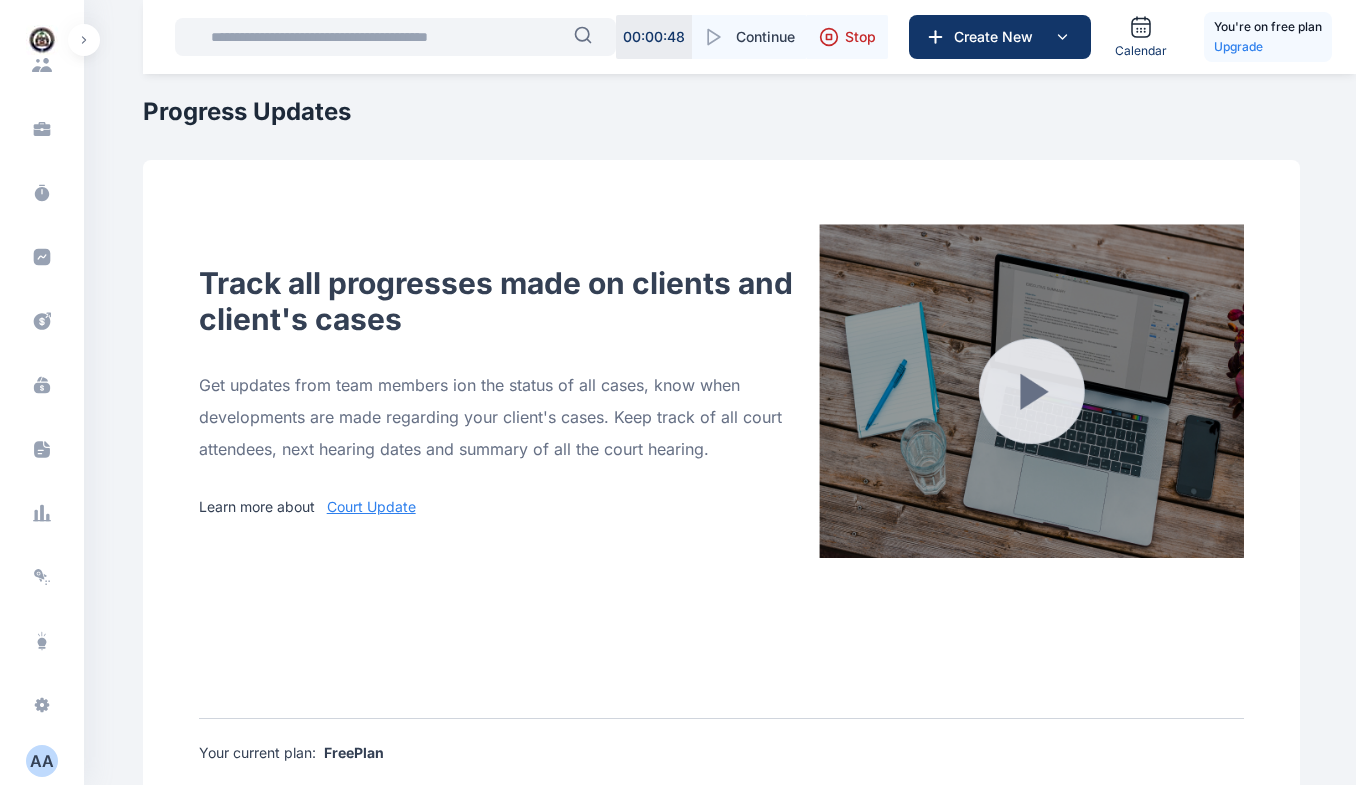 click on "A A" at bounding box center (42, 761) 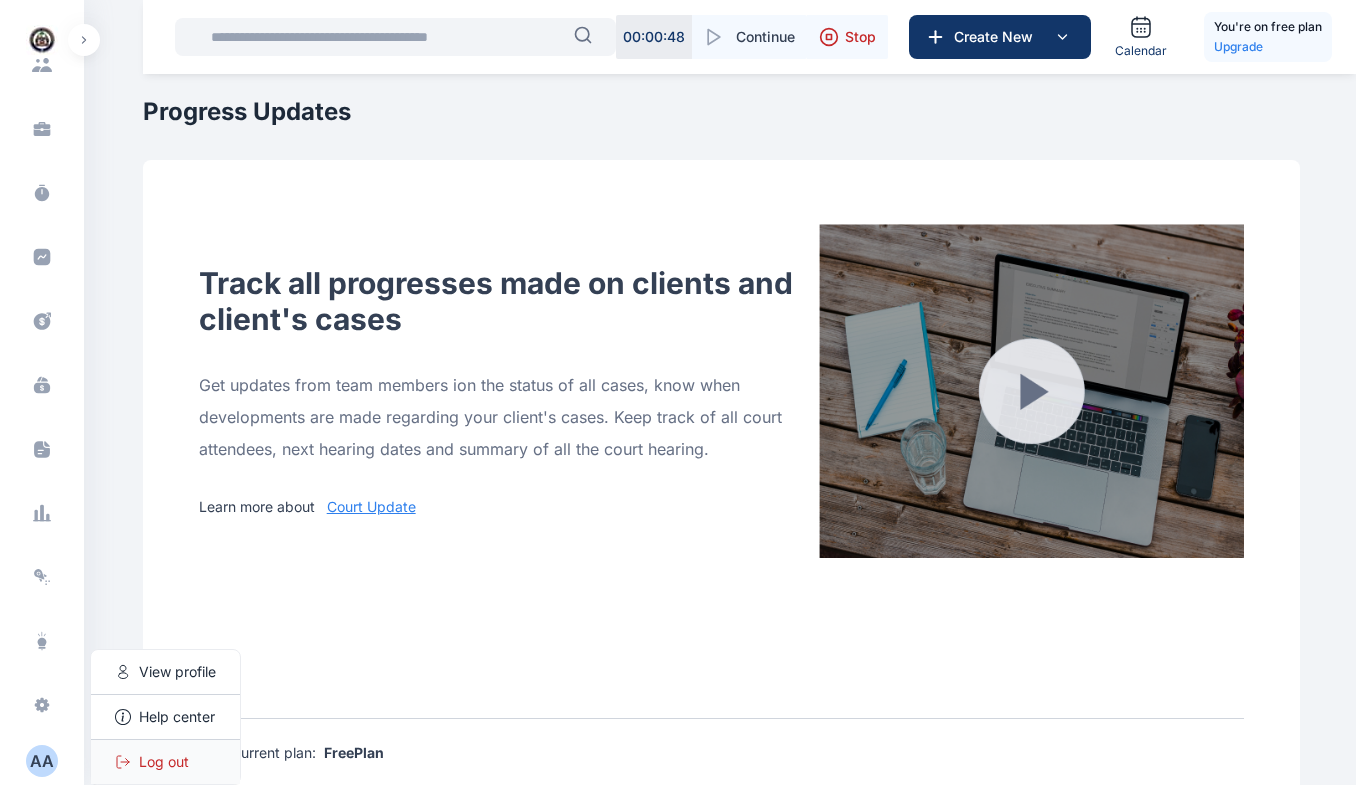 click on "Log out" at bounding box center [164, 762] 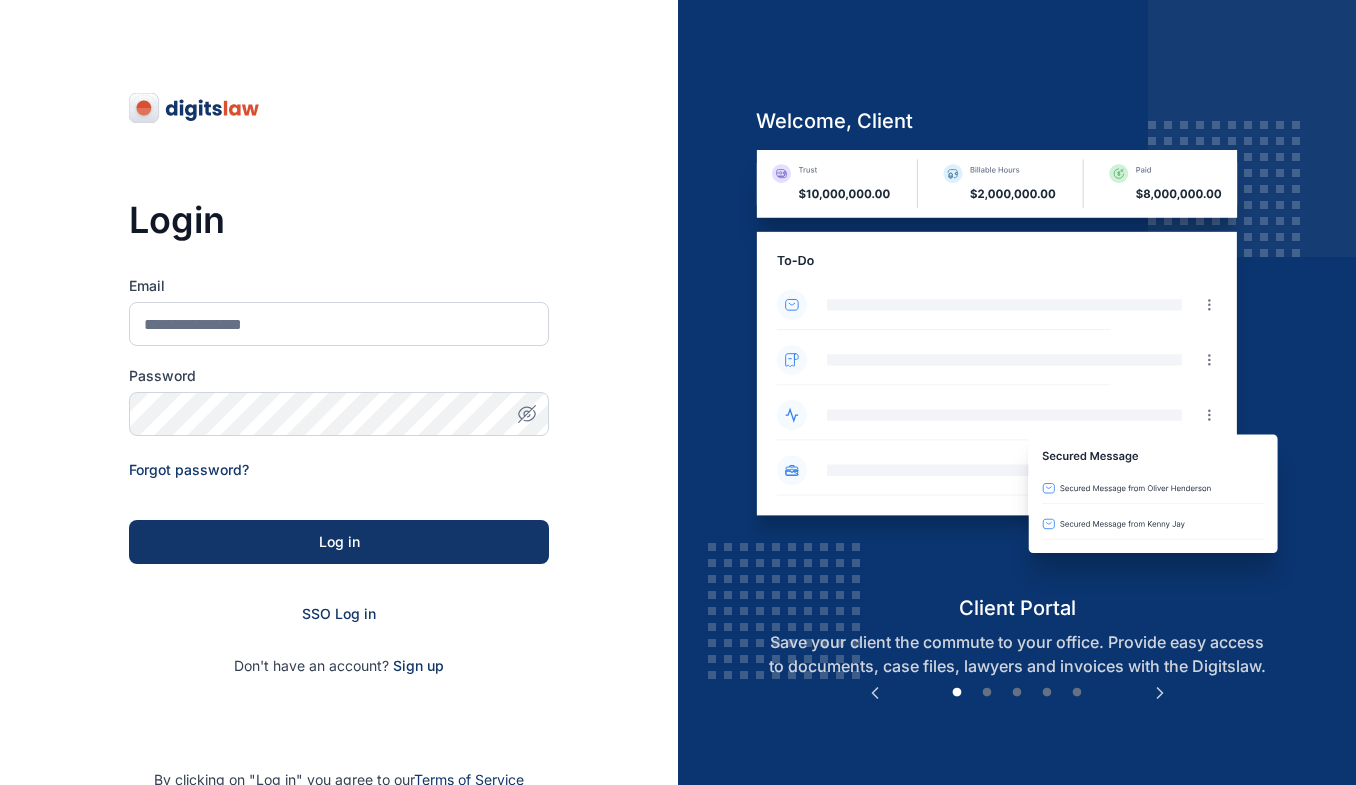 scroll, scrollTop: 0, scrollLeft: 0, axis: both 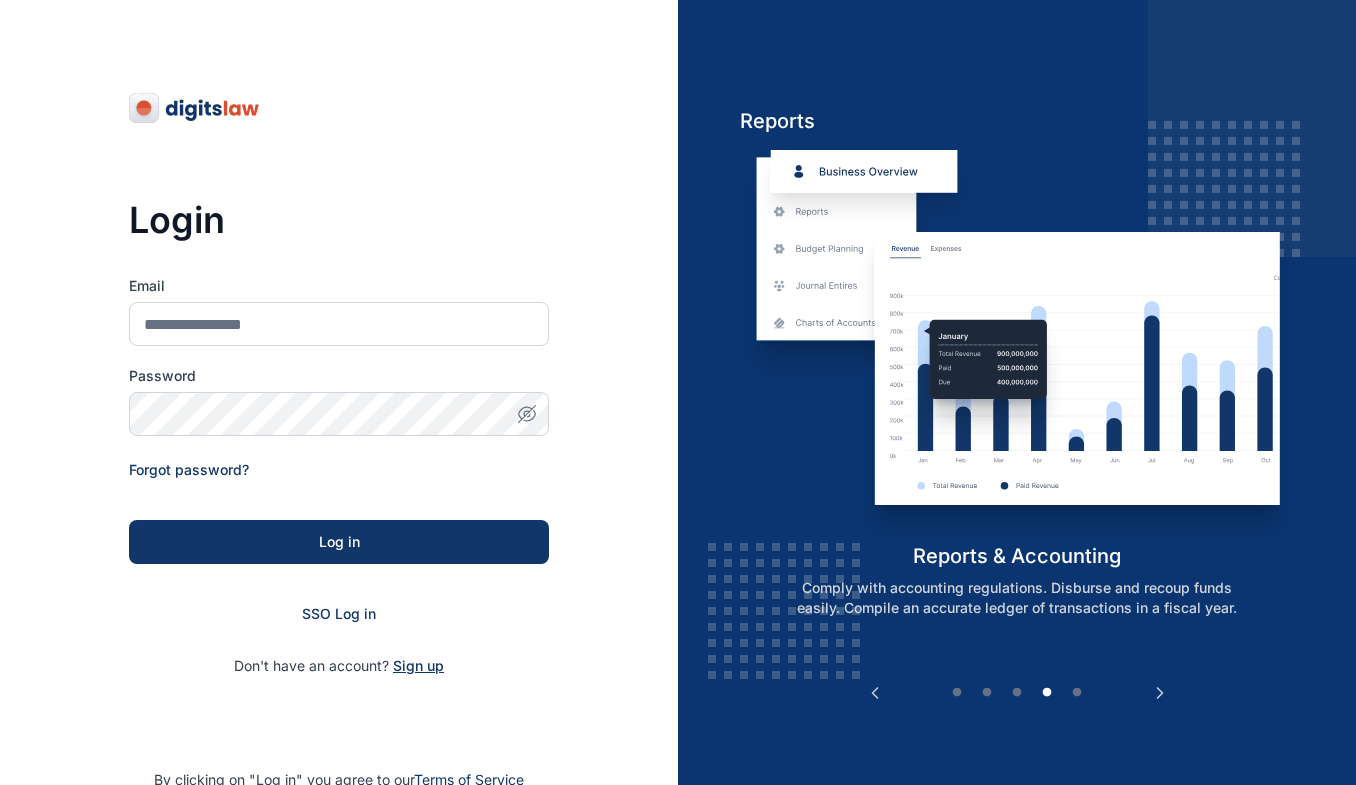 click on "Sign up" at bounding box center [418, 666] 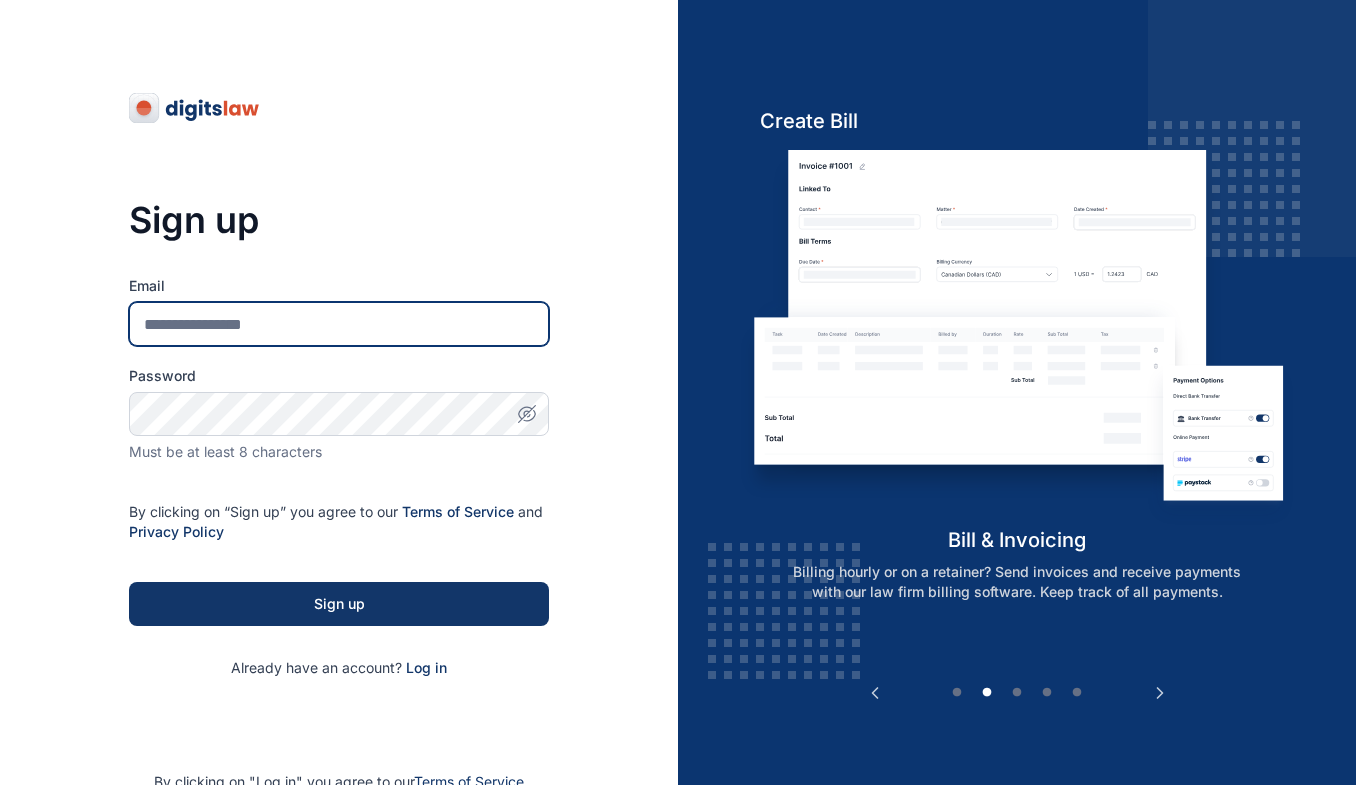 click on "Email" at bounding box center [339, 324] 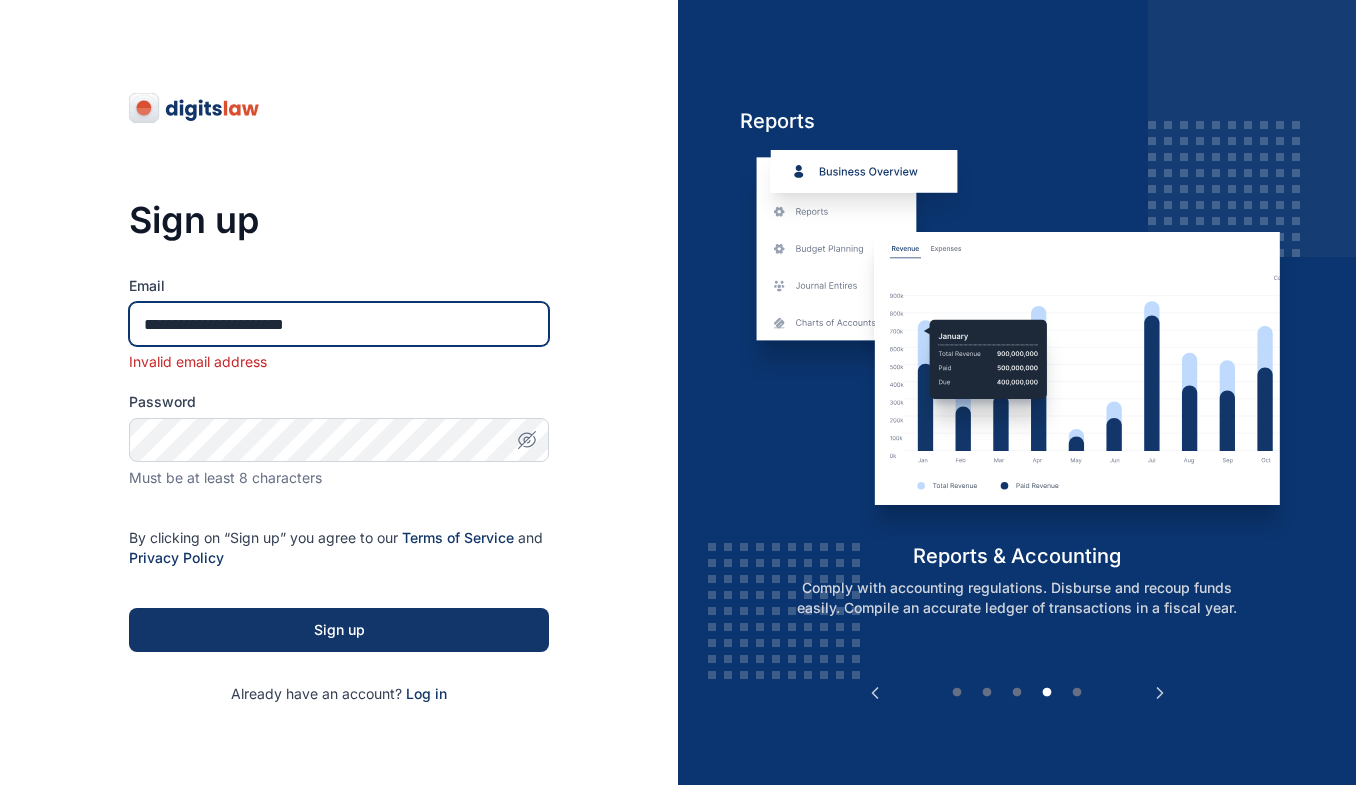 type on "**********" 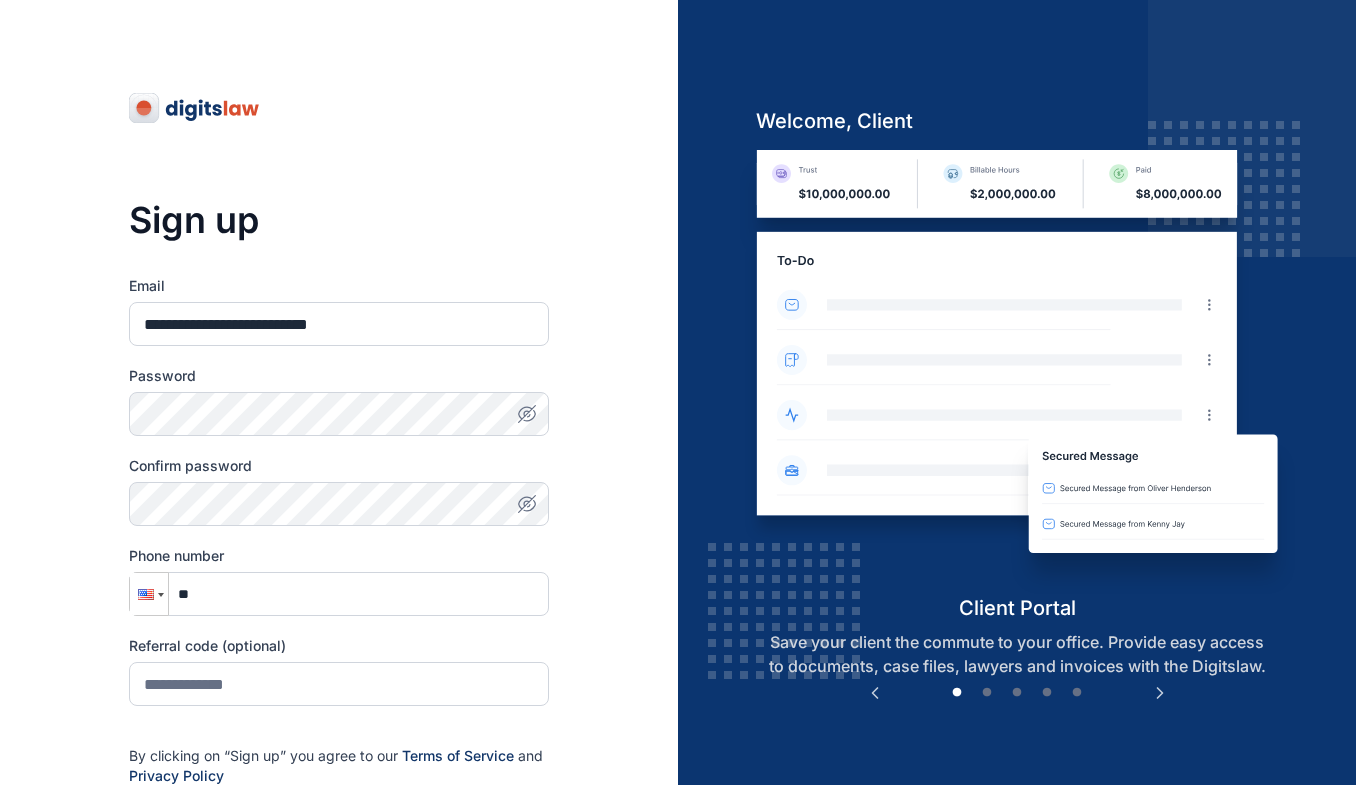 click at bounding box center [149, 594] 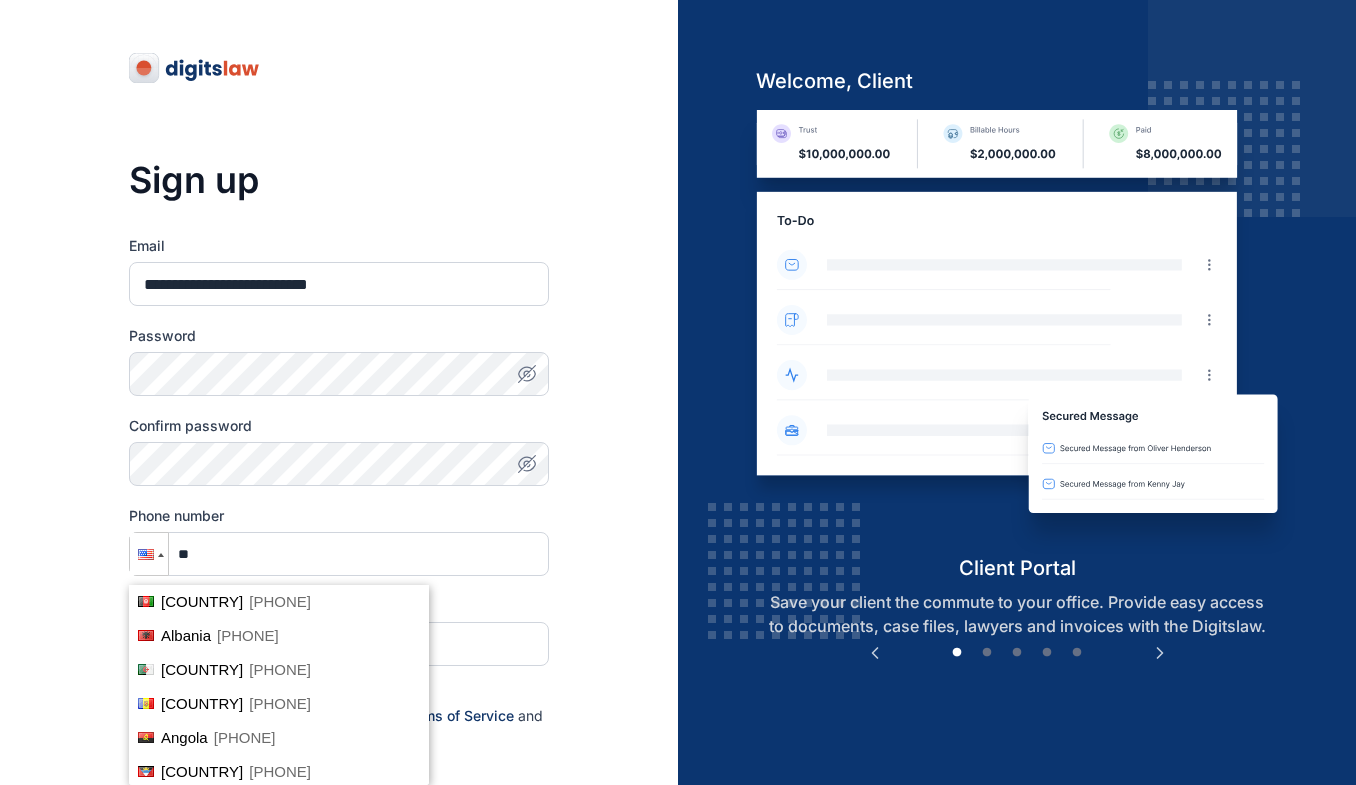 scroll, scrollTop: 6688, scrollLeft: 0, axis: vertical 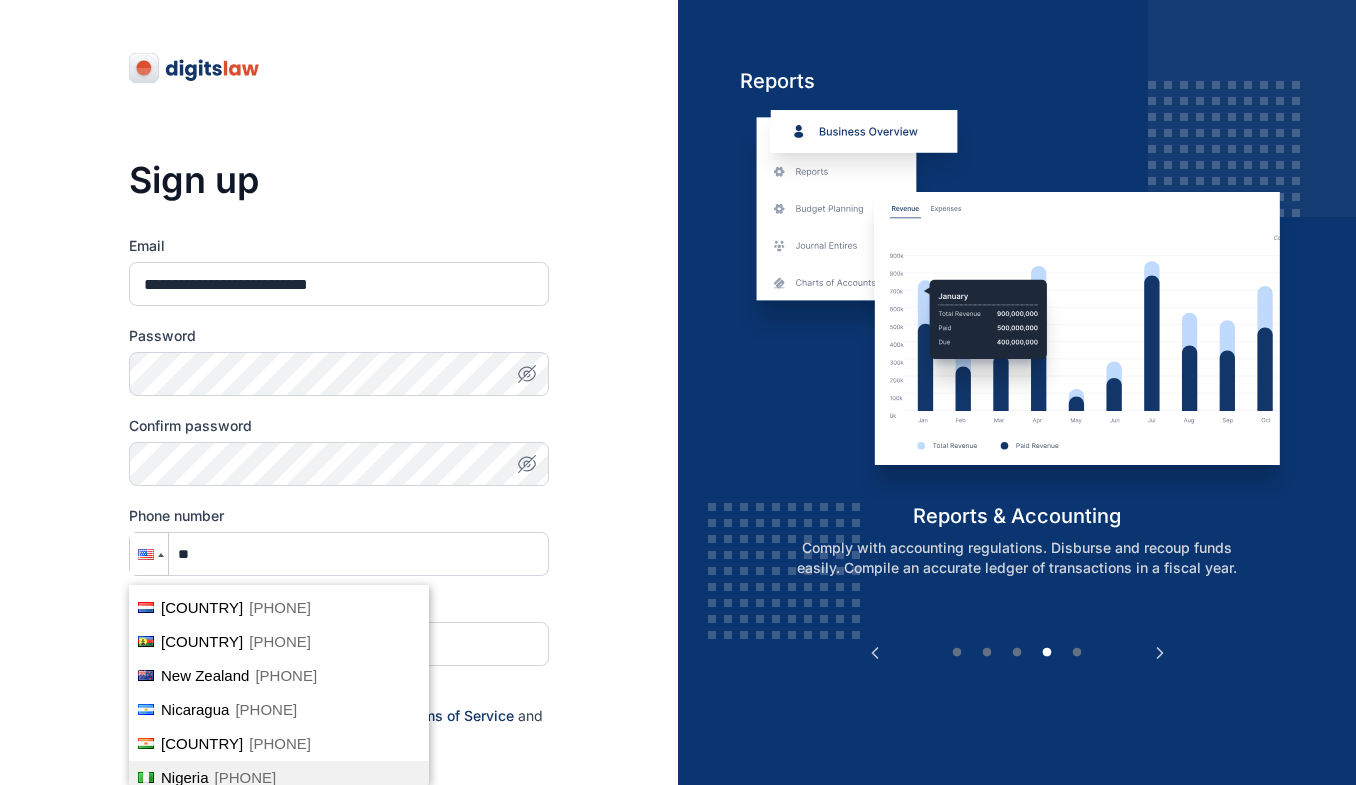 click on "+234" at bounding box center (246, 777) 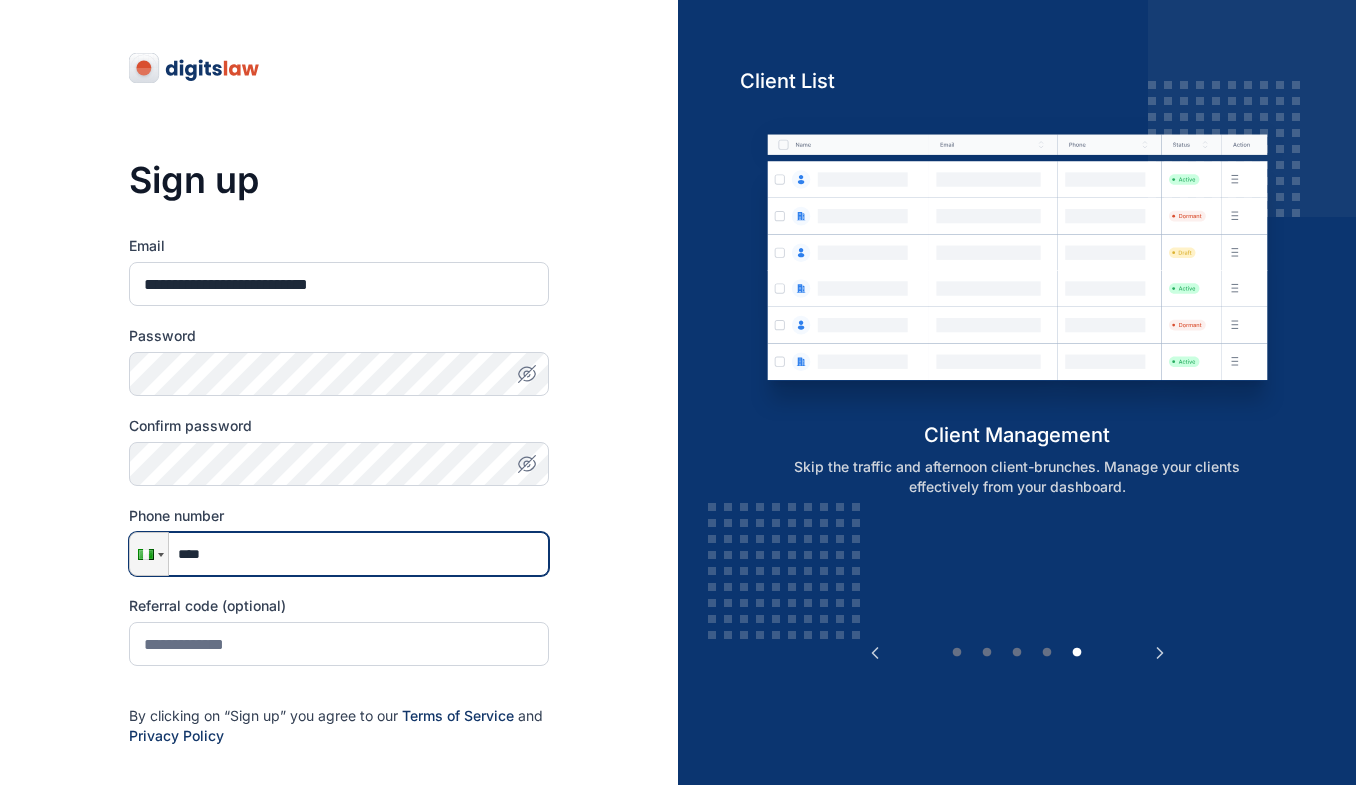 click on "****" at bounding box center (339, 554) 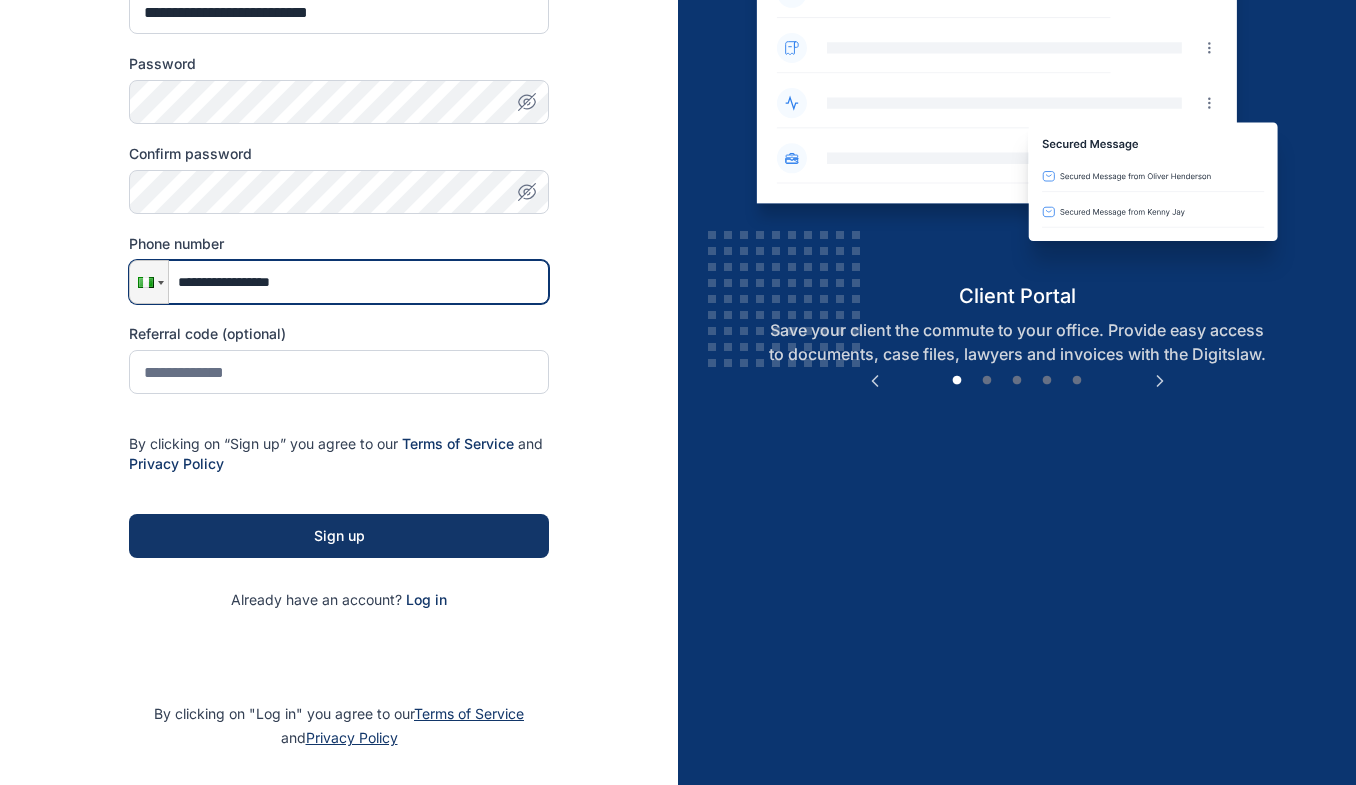 scroll, scrollTop: 313, scrollLeft: 0, axis: vertical 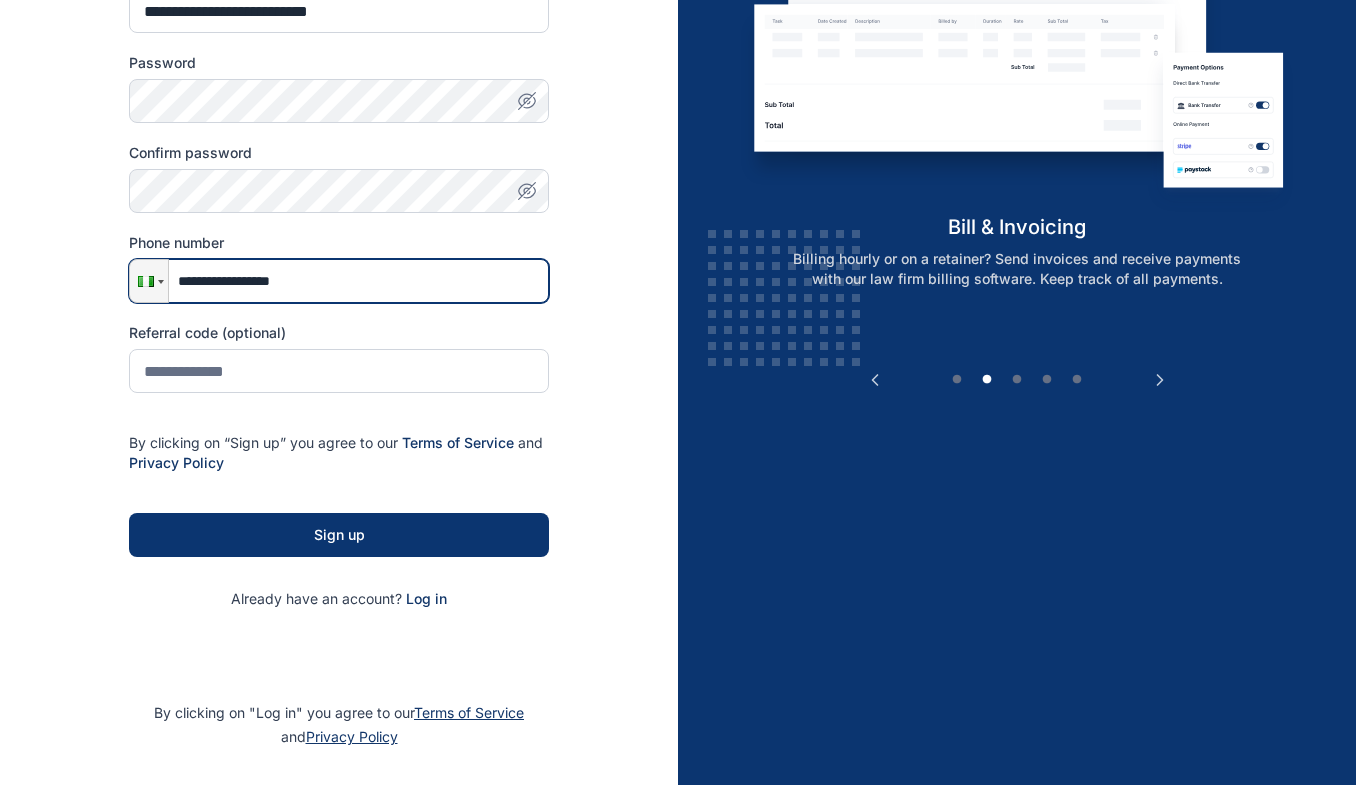type on "**********" 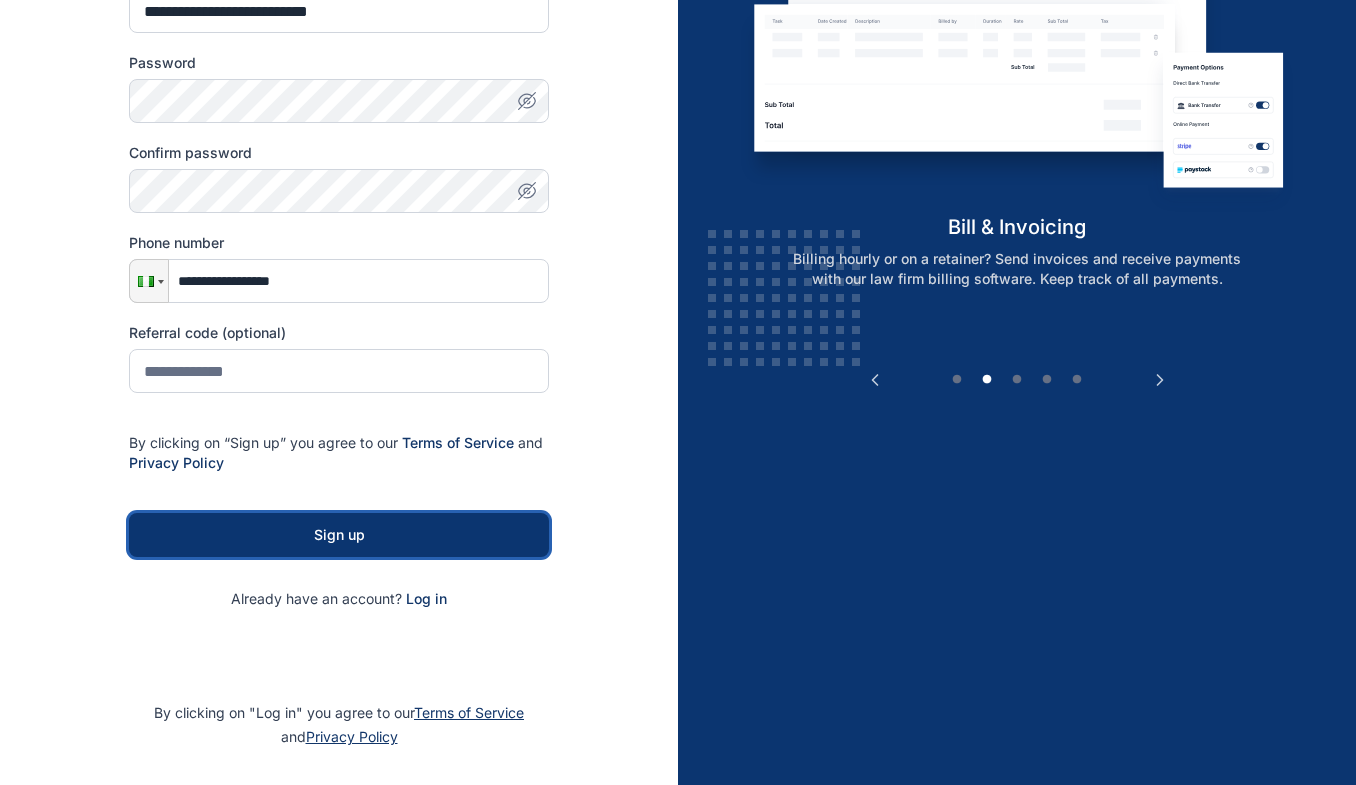 click on "Sign up" at bounding box center (339, 535) 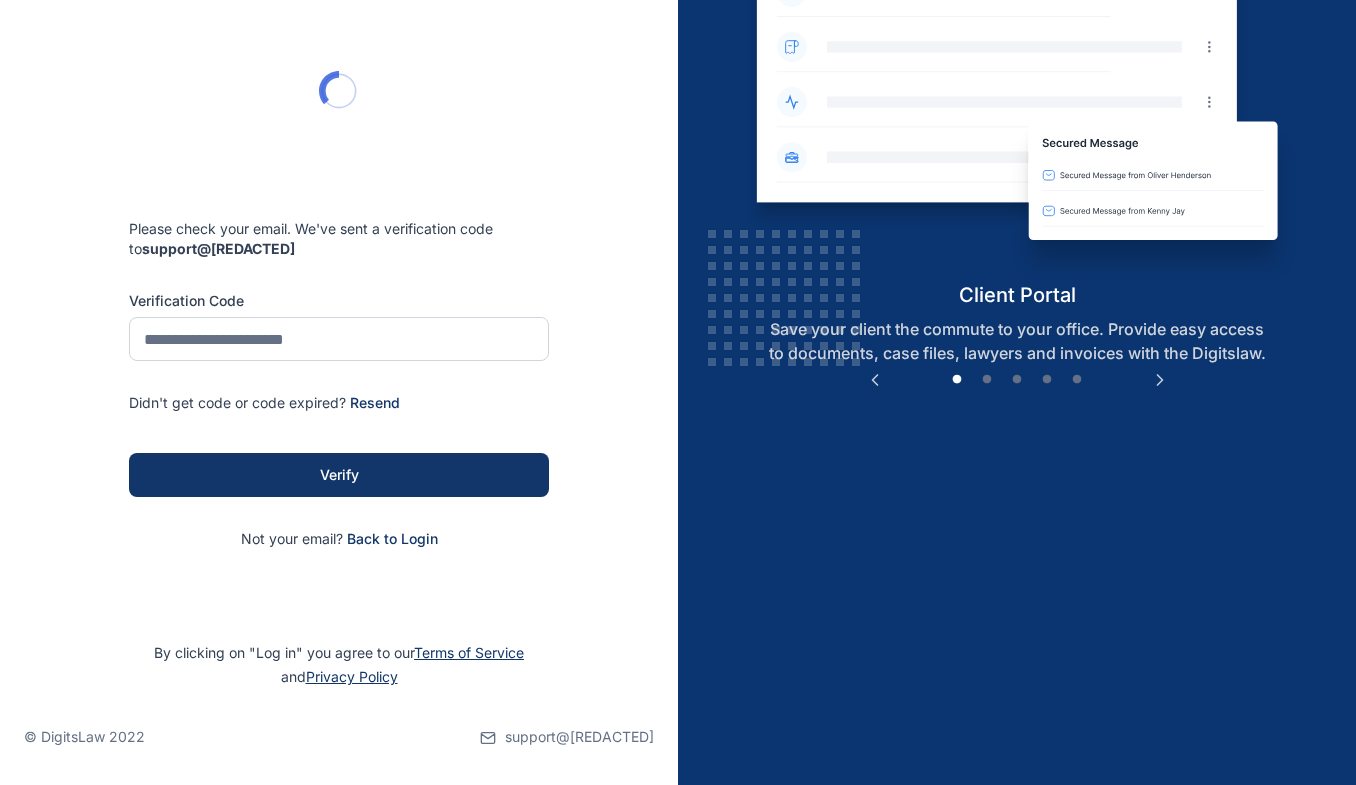 scroll, scrollTop: 0, scrollLeft: 0, axis: both 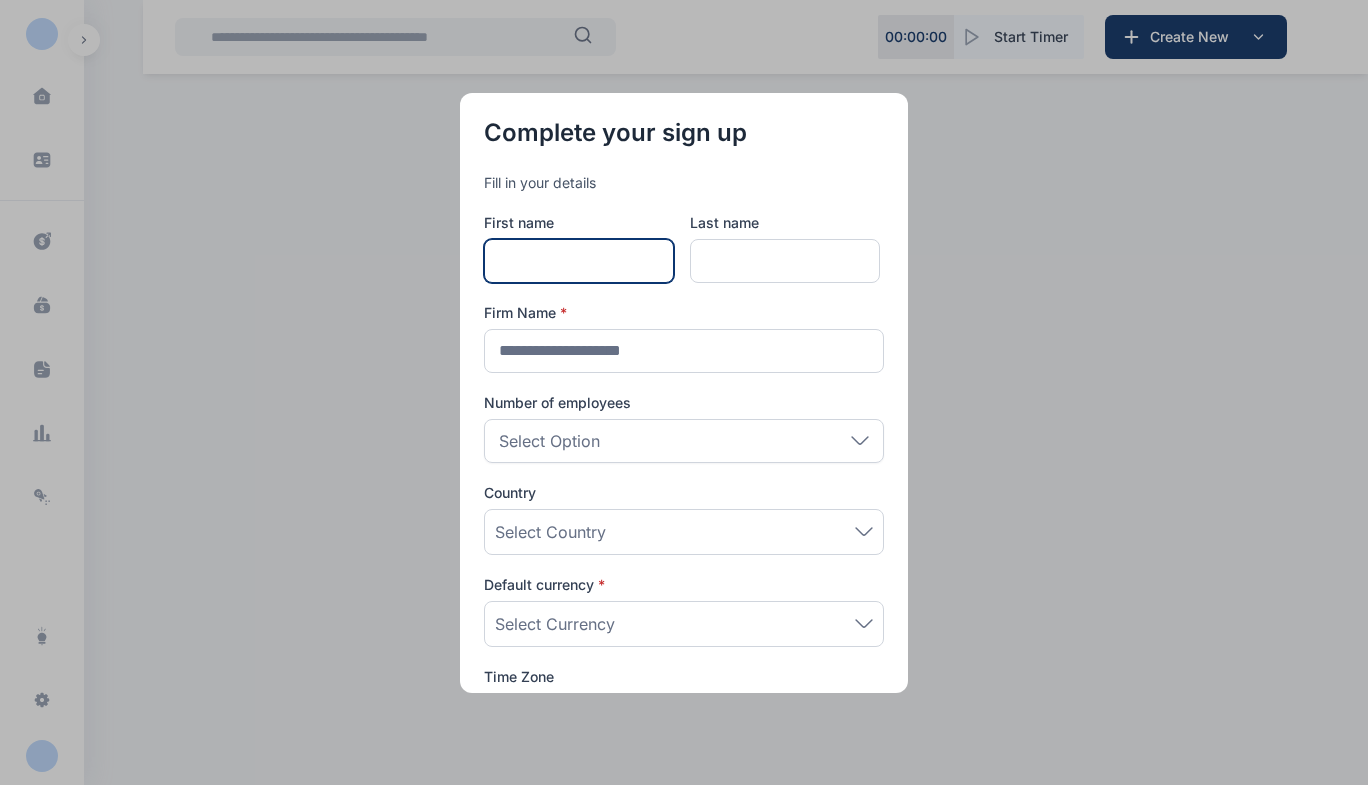 click at bounding box center (579, 261) 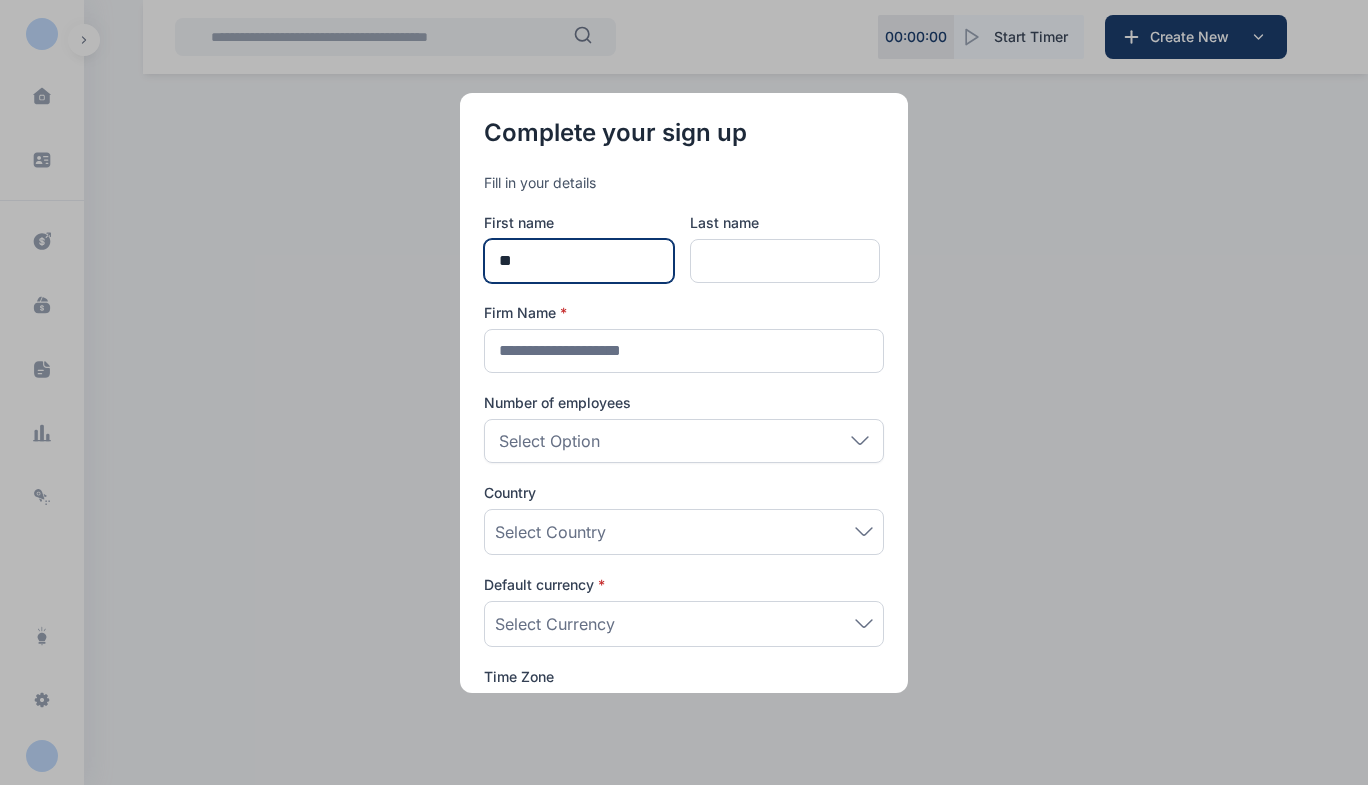 type on "*" 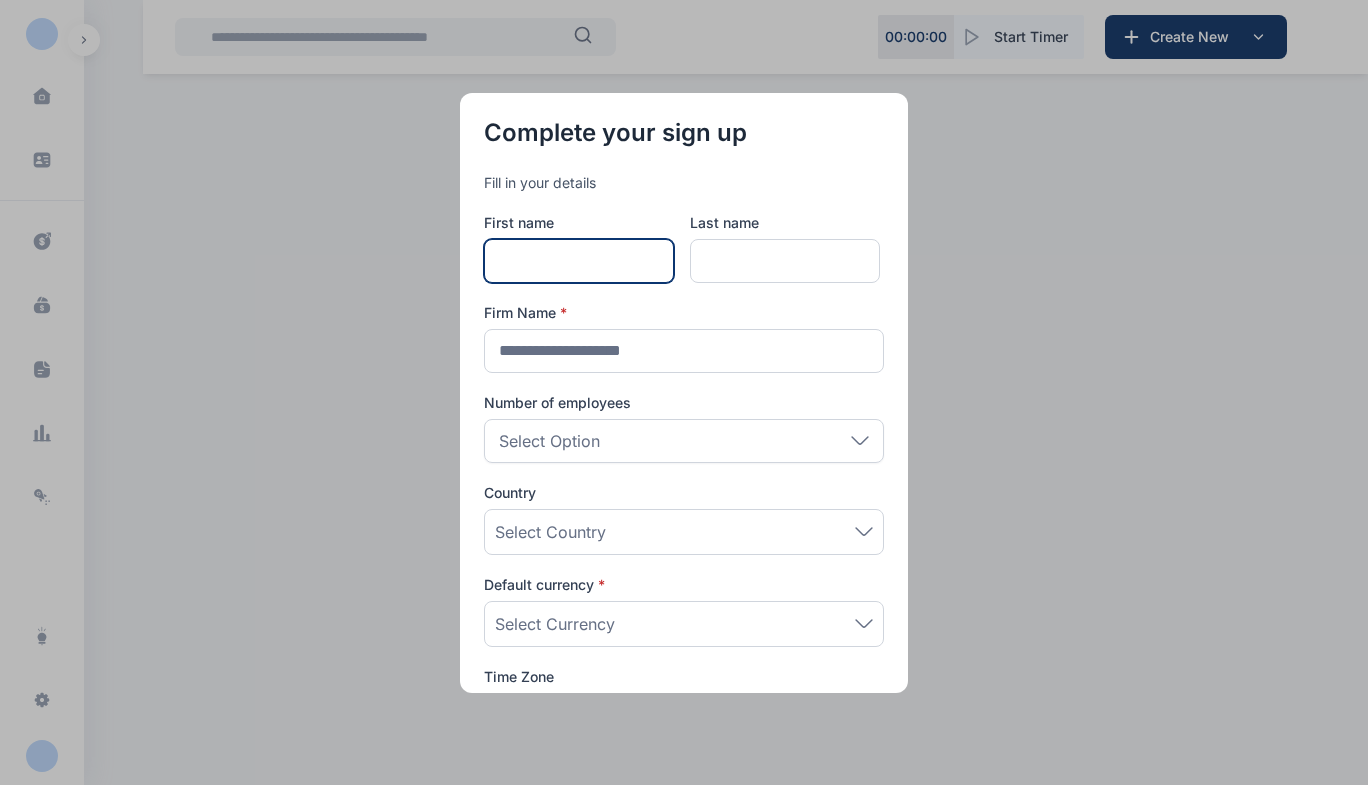 paste on "**********" 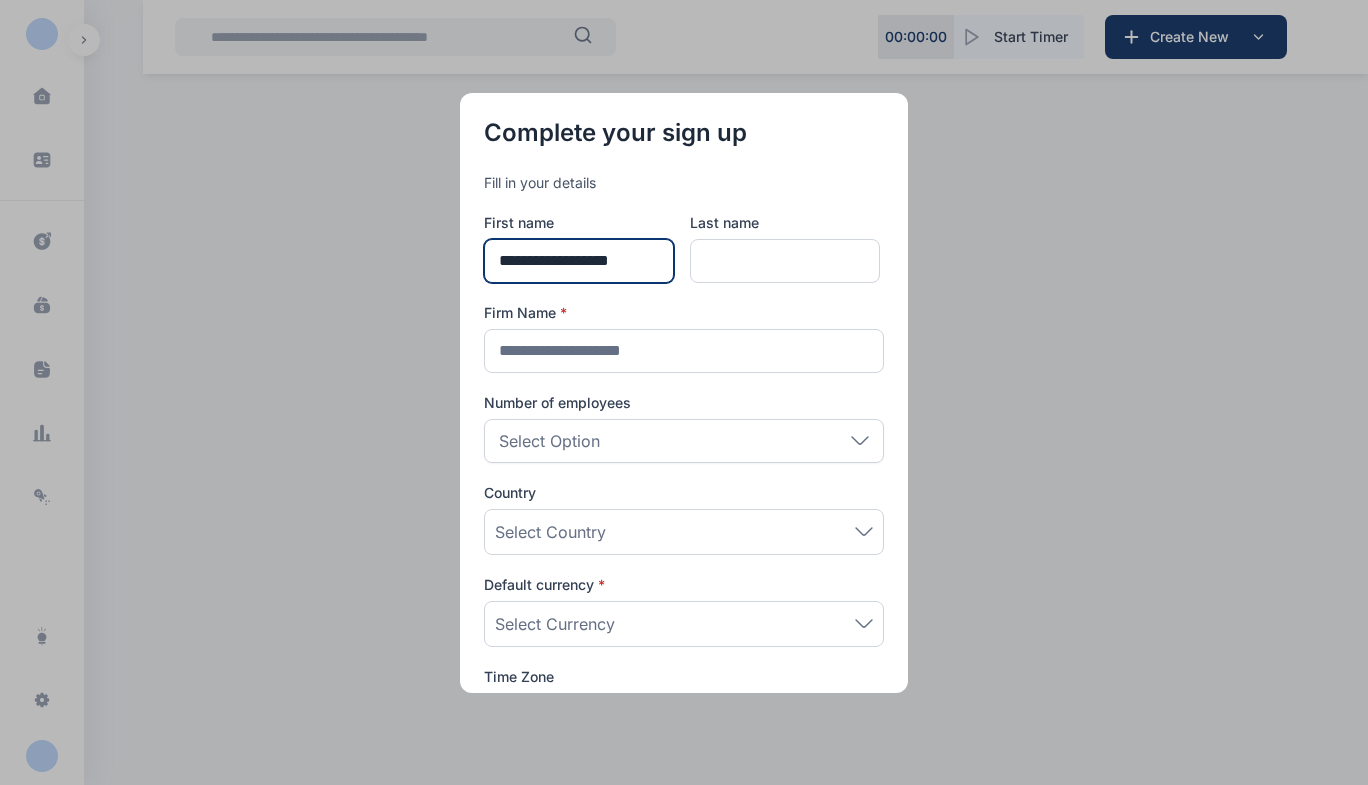 scroll, scrollTop: 0, scrollLeft: 22, axis: horizontal 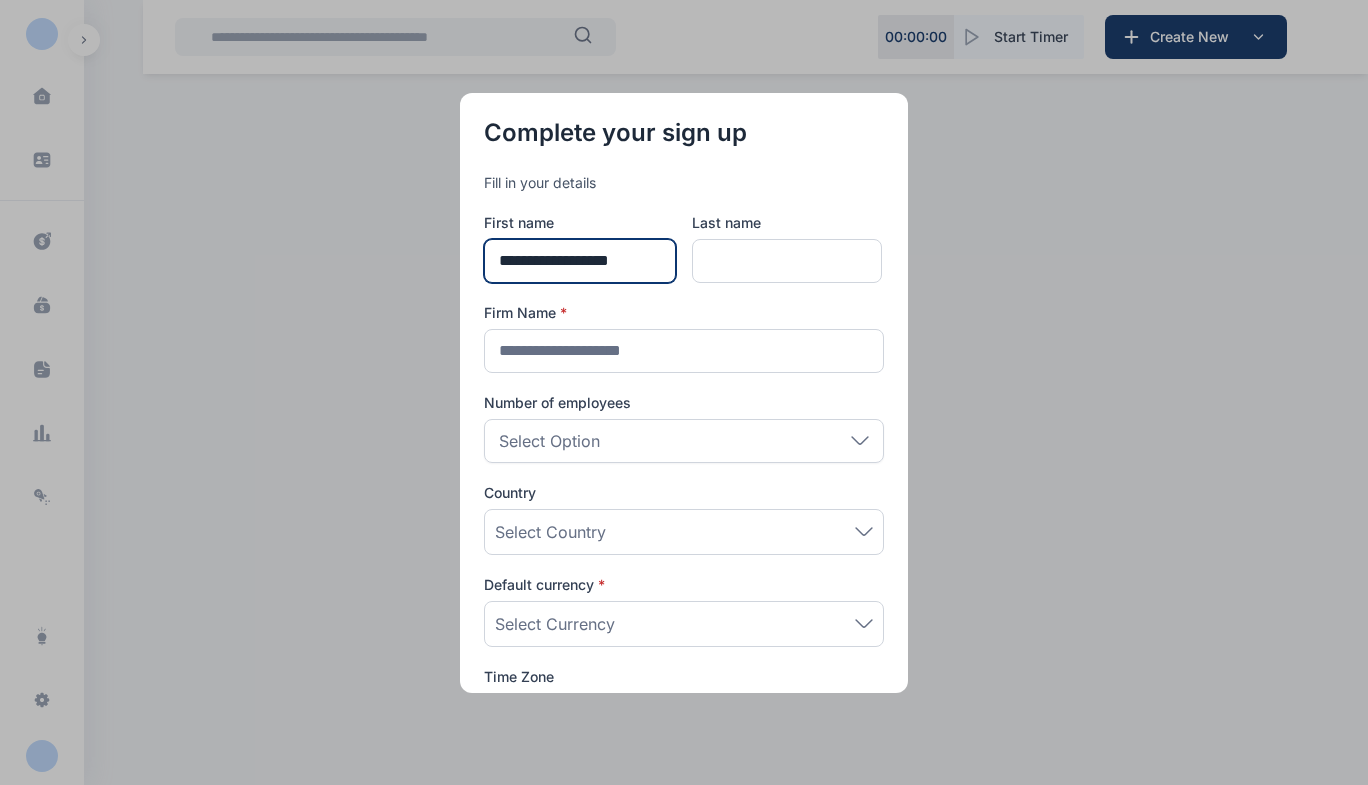 drag, startPoint x: 659, startPoint y: 260, endPoint x: 544, endPoint y: 258, distance: 115.01739 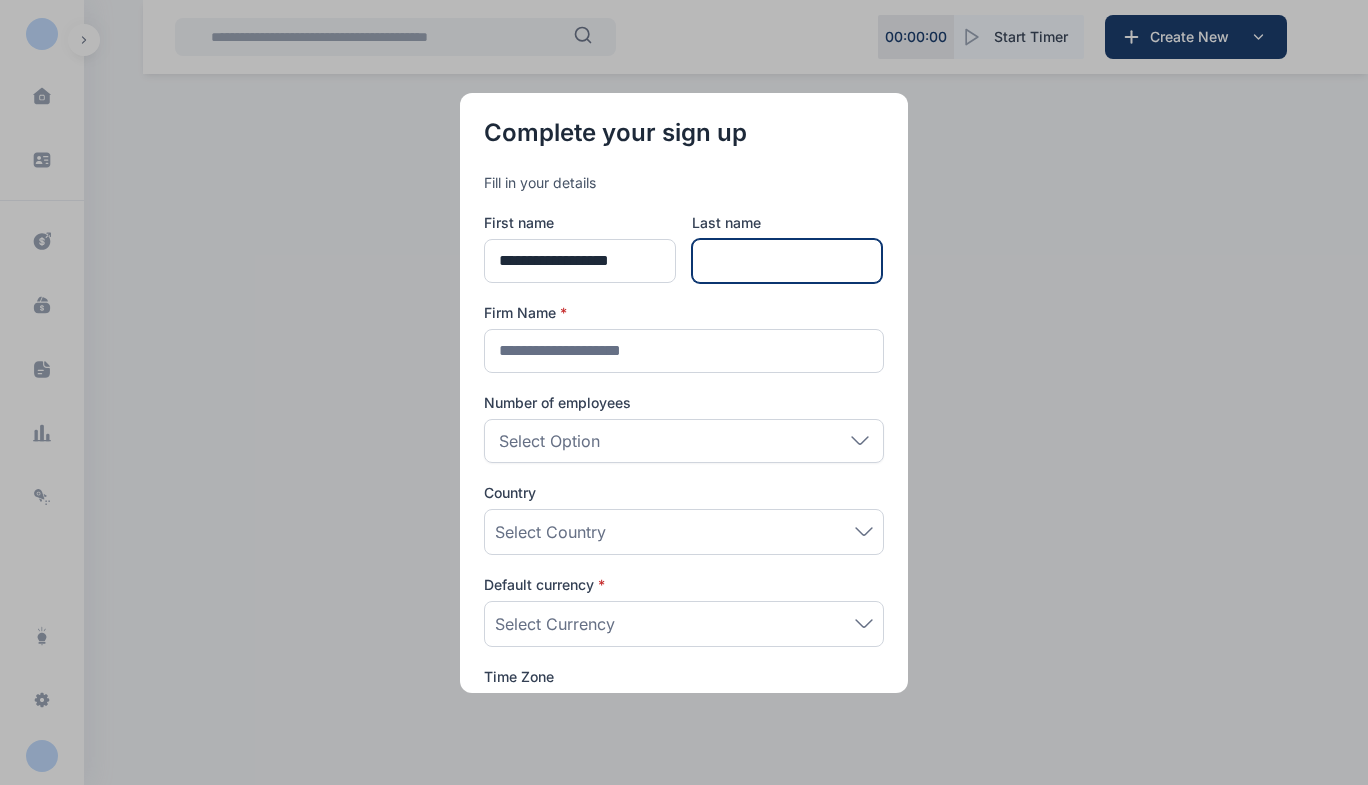 scroll, scrollTop: 0, scrollLeft: 0, axis: both 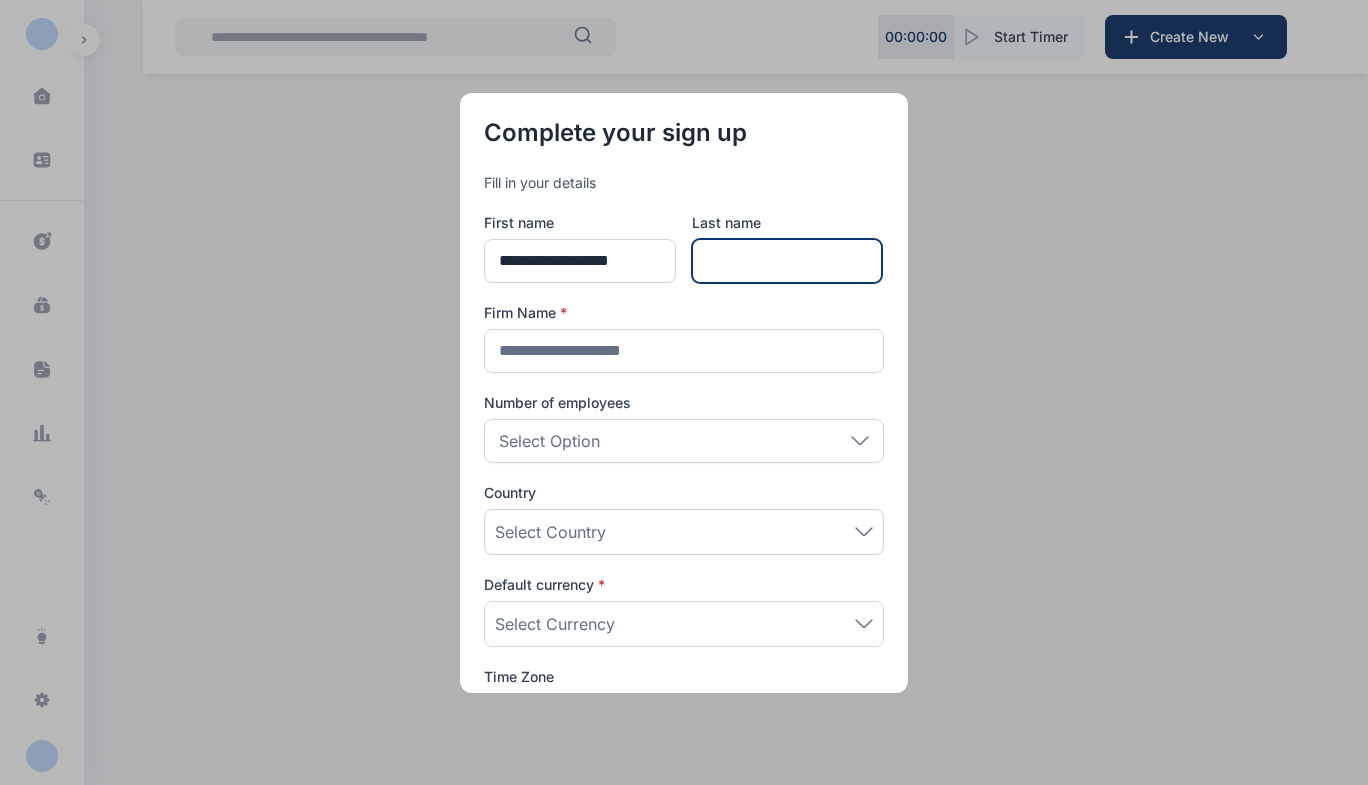 paste on "**********" 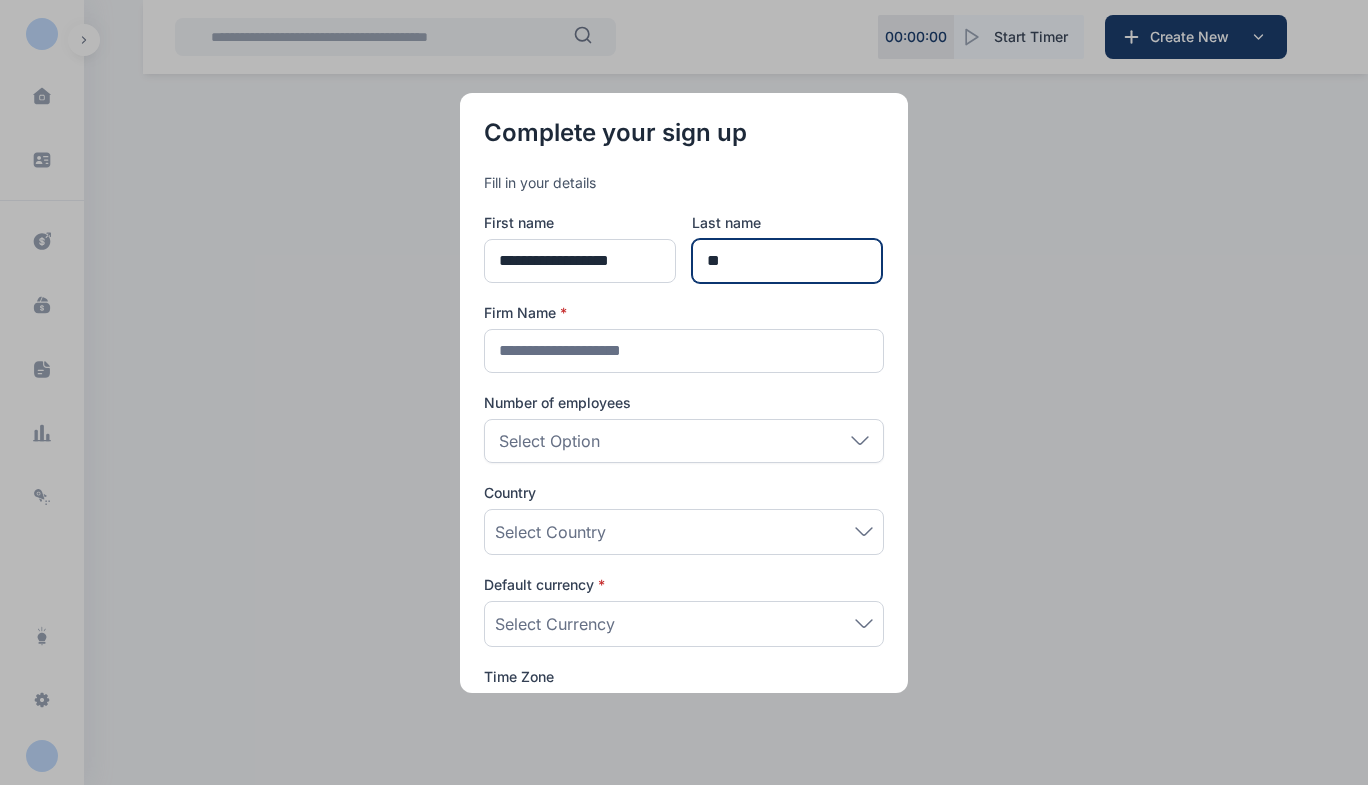 type on "*" 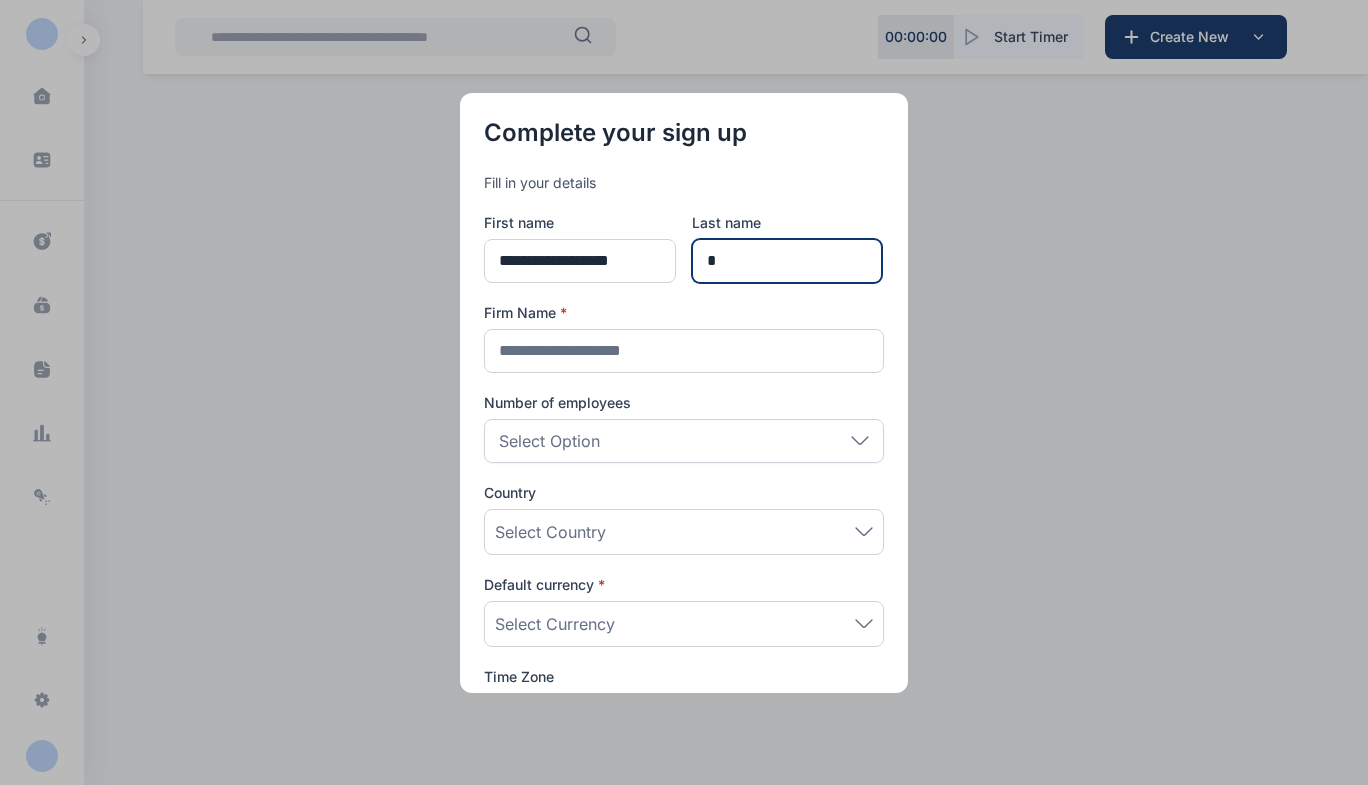 type 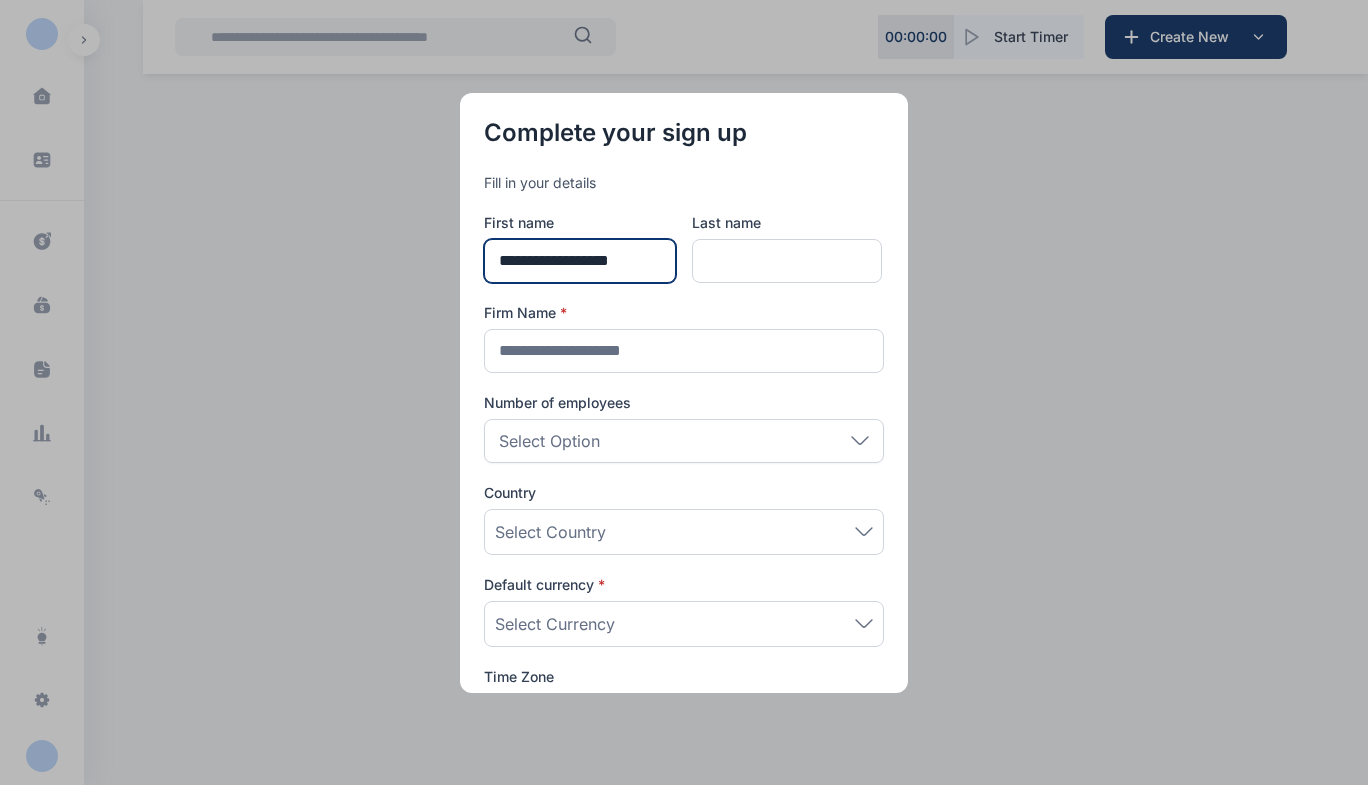 click on "**********" at bounding box center (580, 261) 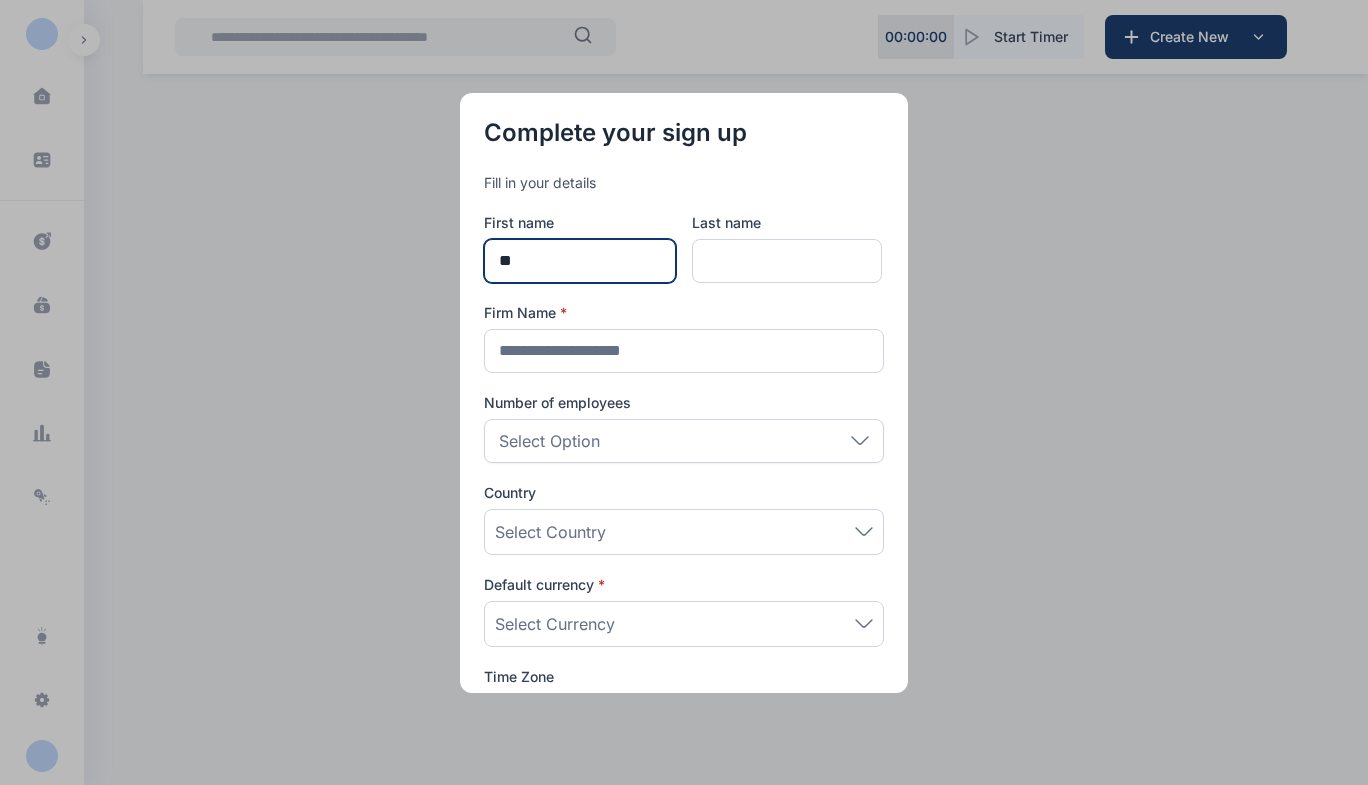 click on "**" at bounding box center (580, 261) 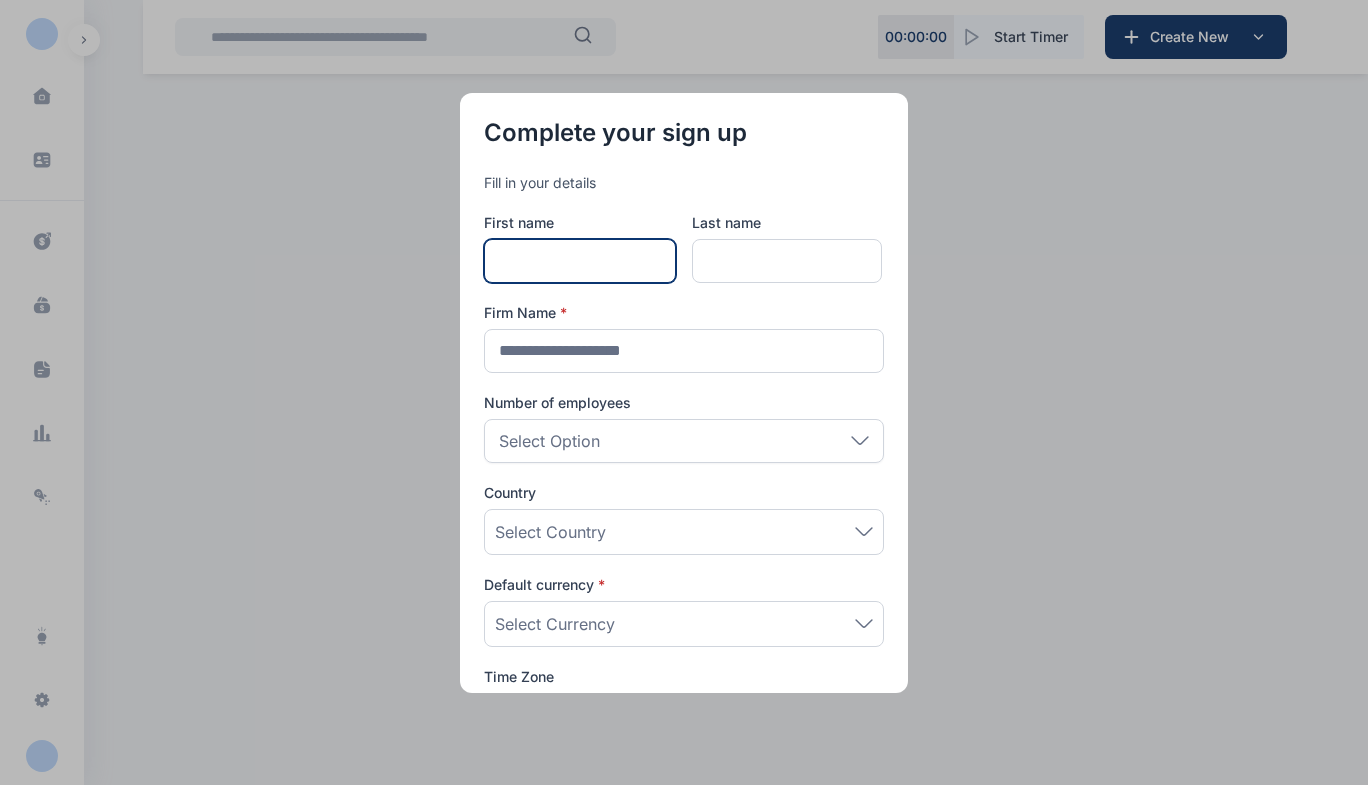 type on "*" 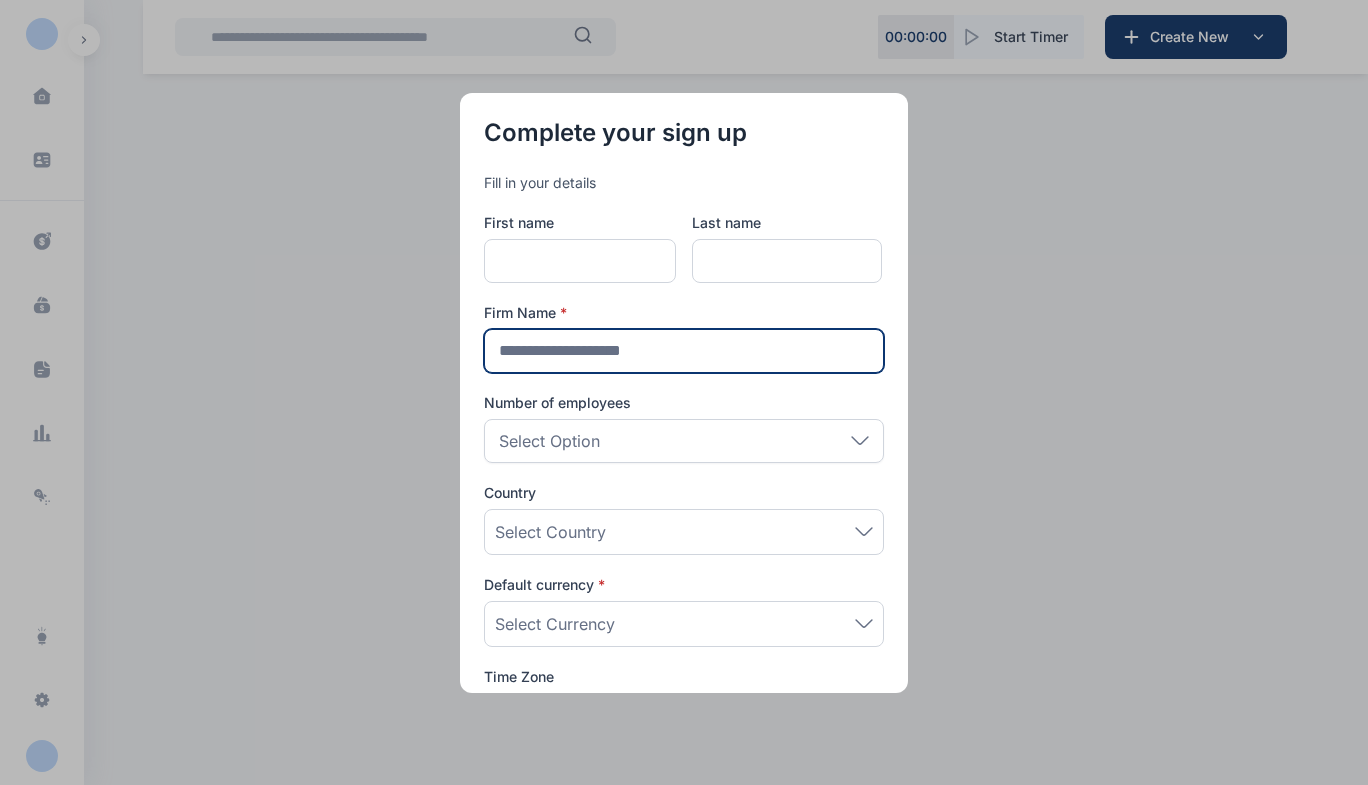 click at bounding box center [684, 351] 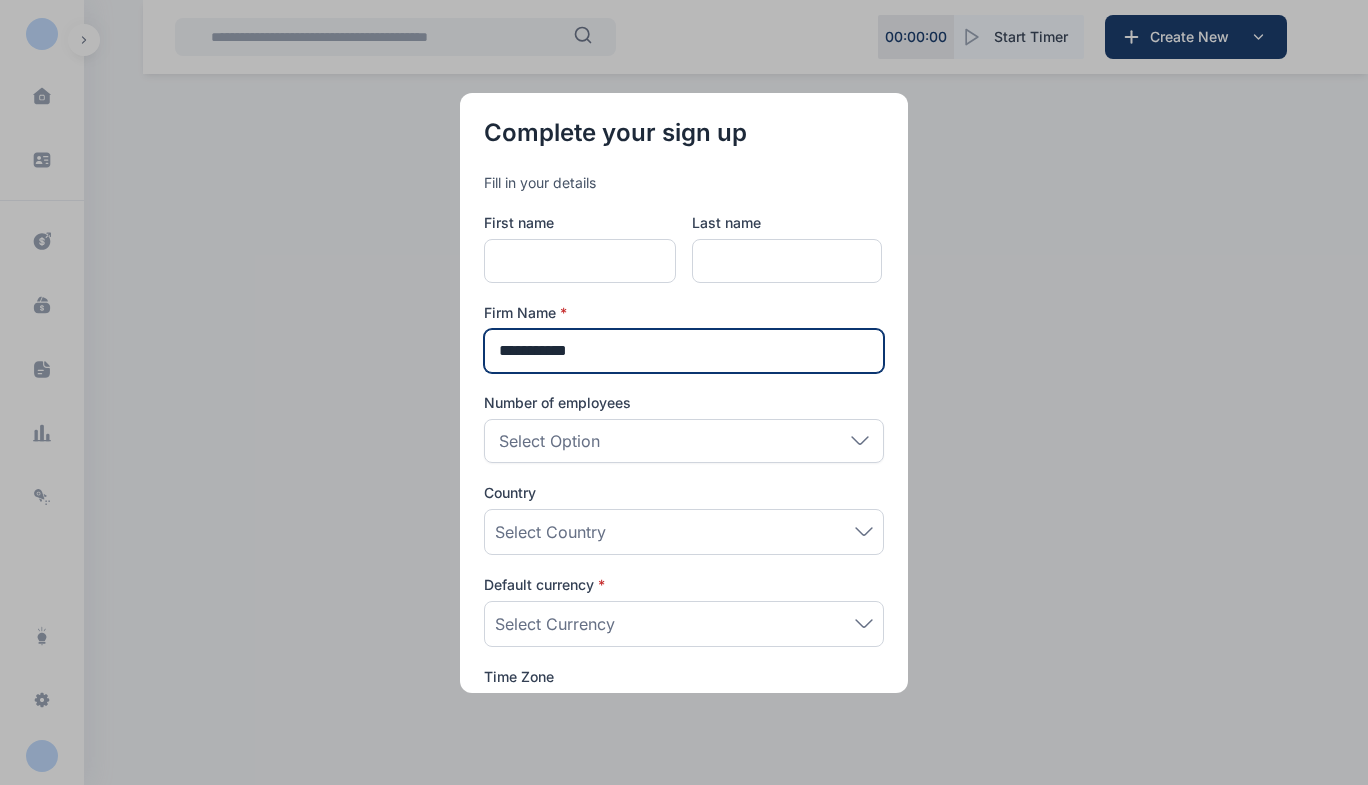 click on "**********" at bounding box center [684, 351] 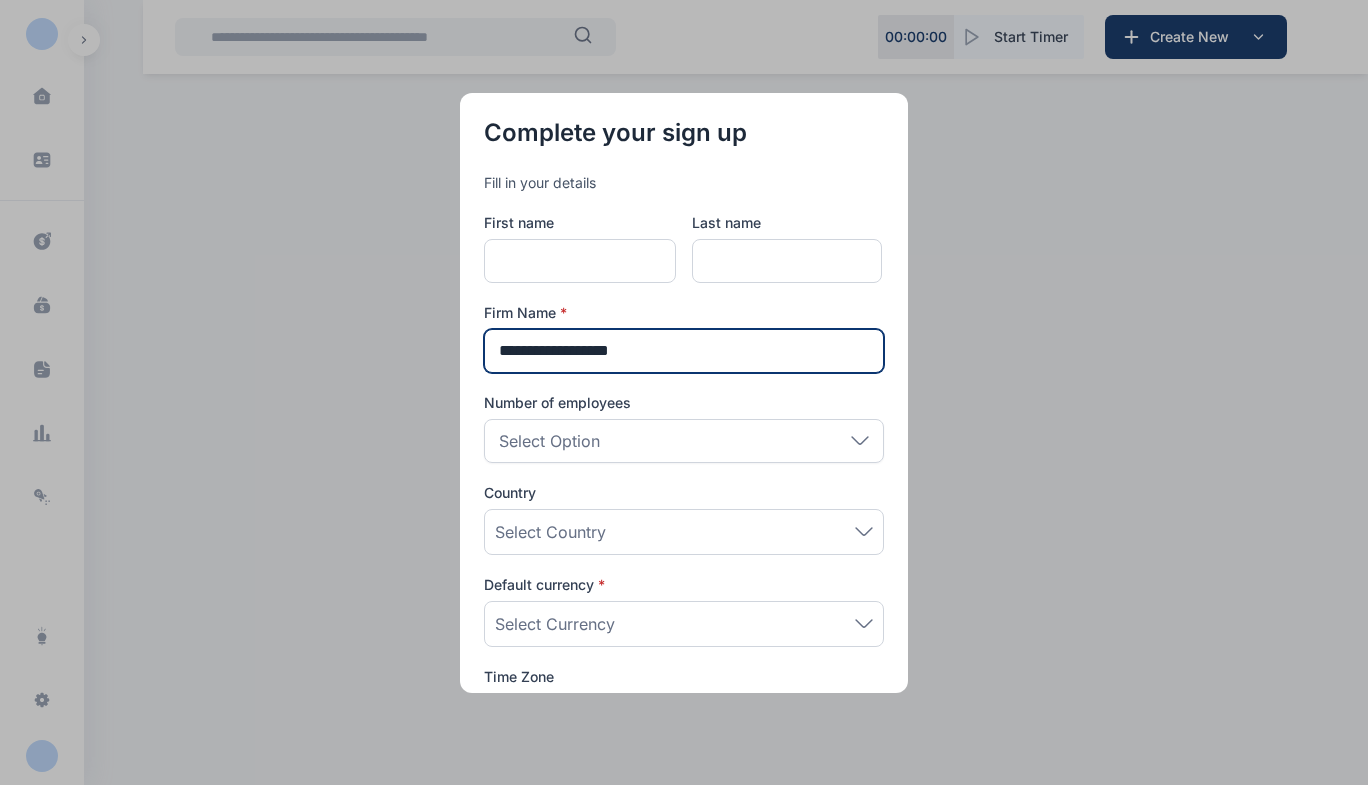 click on "**********" at bounding box center (684, 351) 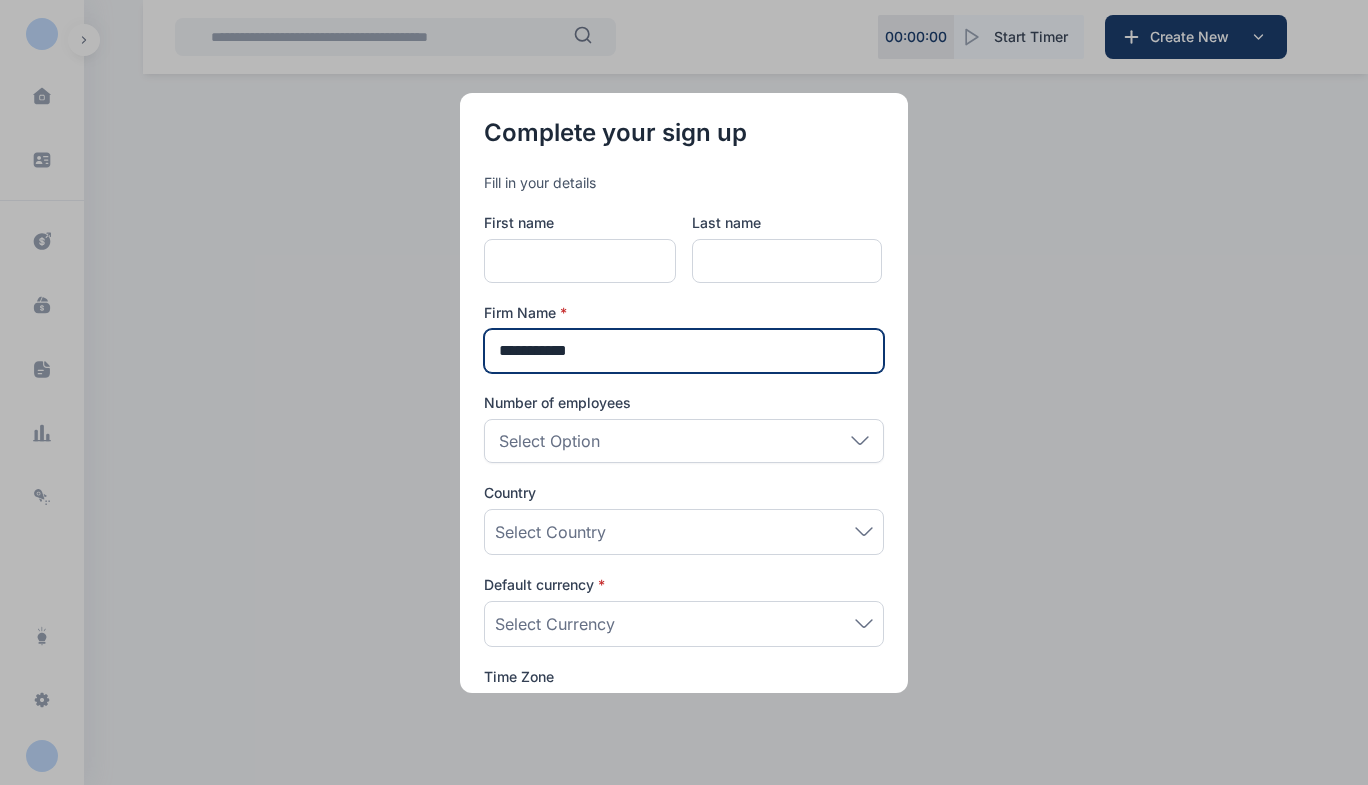 type on "**********" 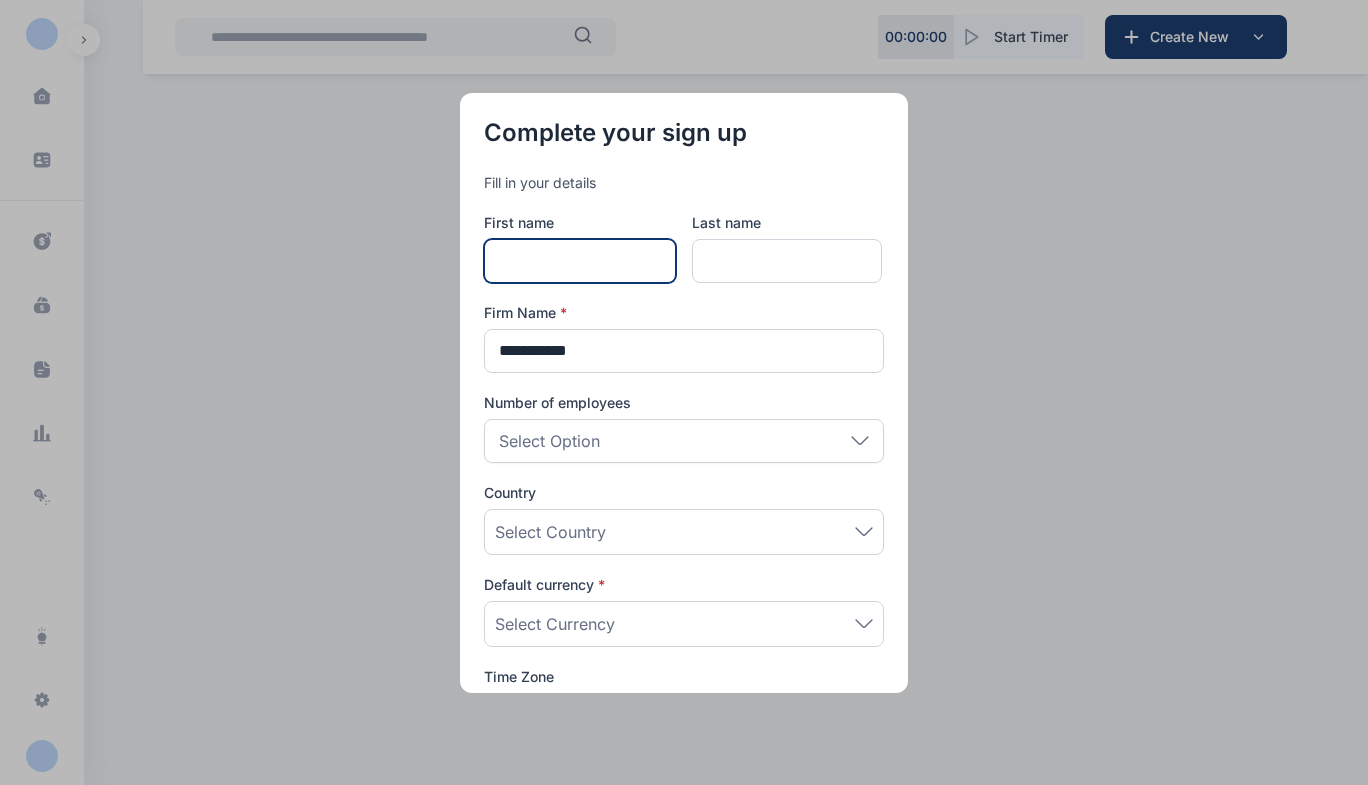 click at bounding box center [580, 261] 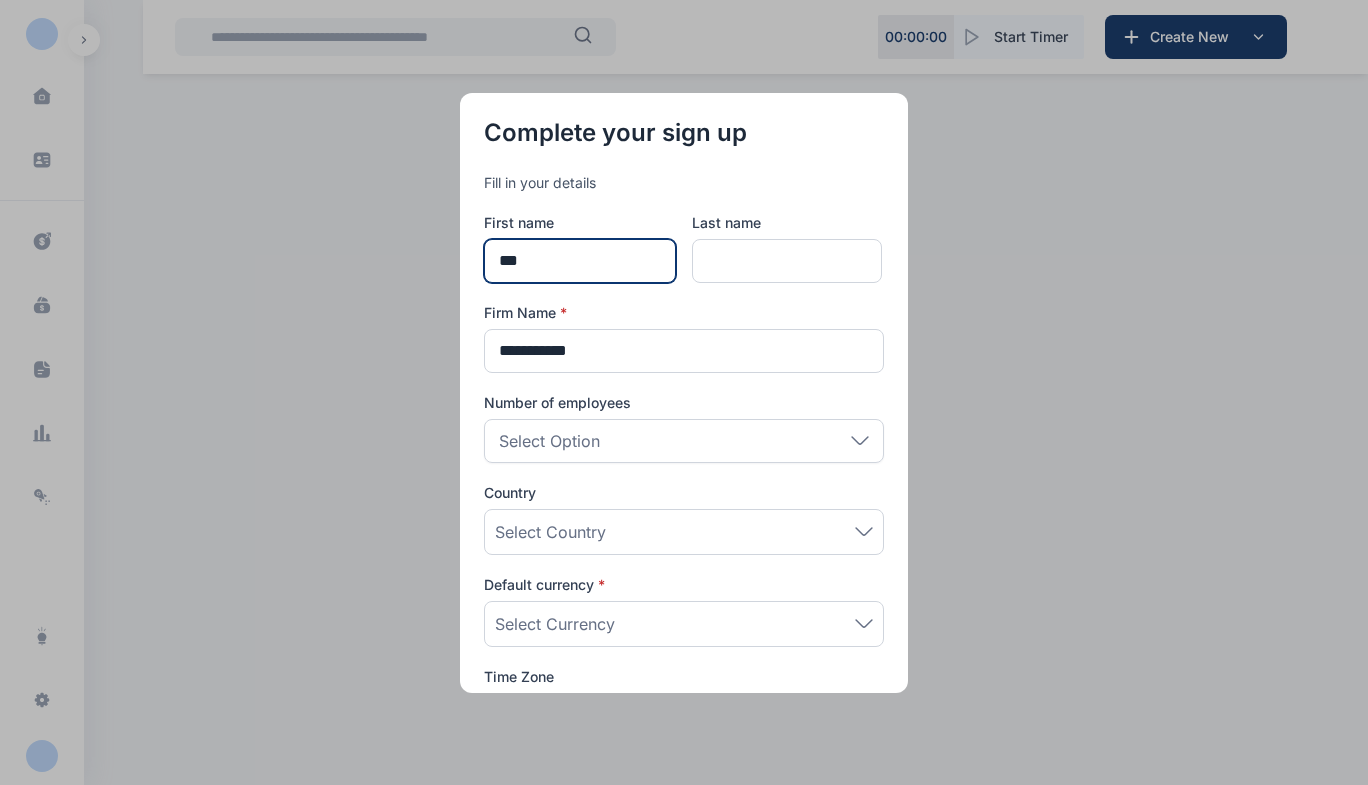 type on "*******" 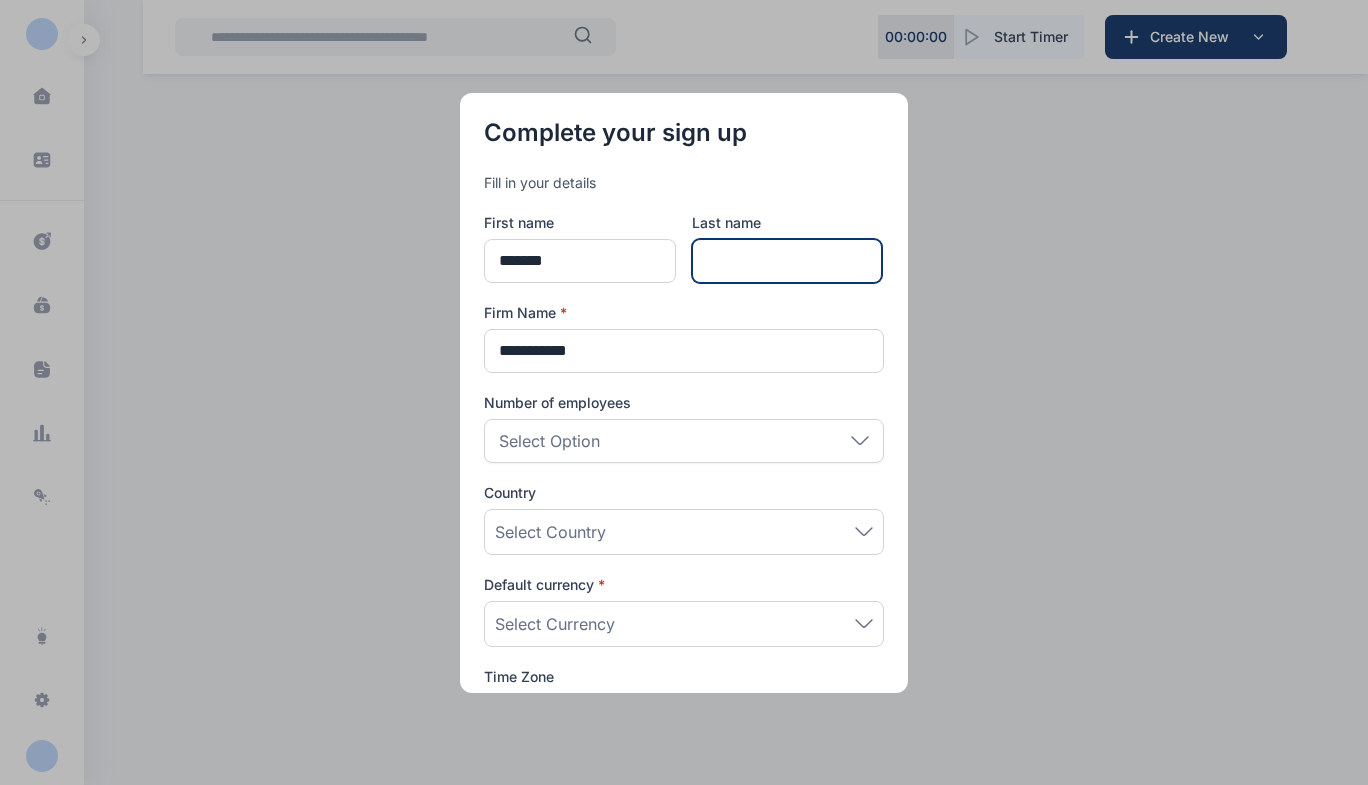 click at bounding box center [787, 261] 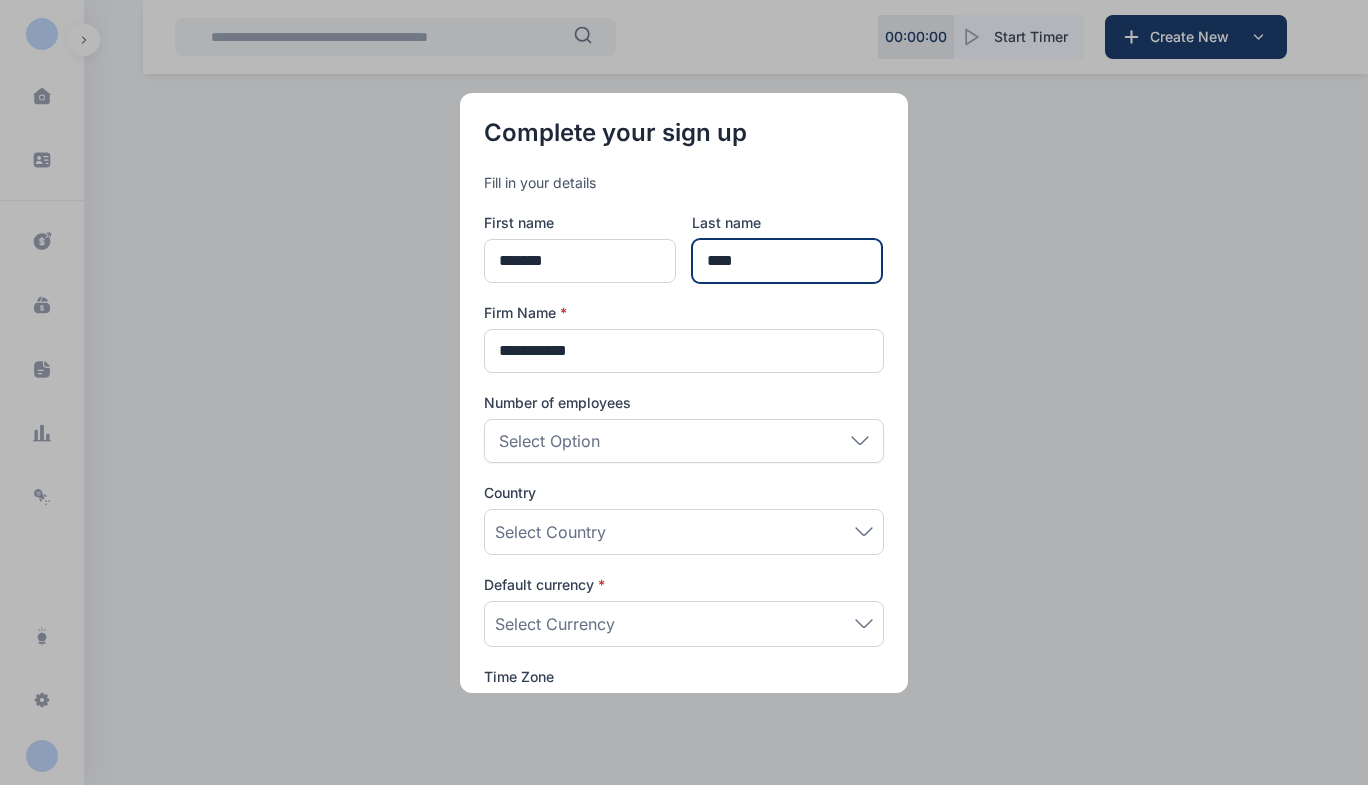 type on "****" 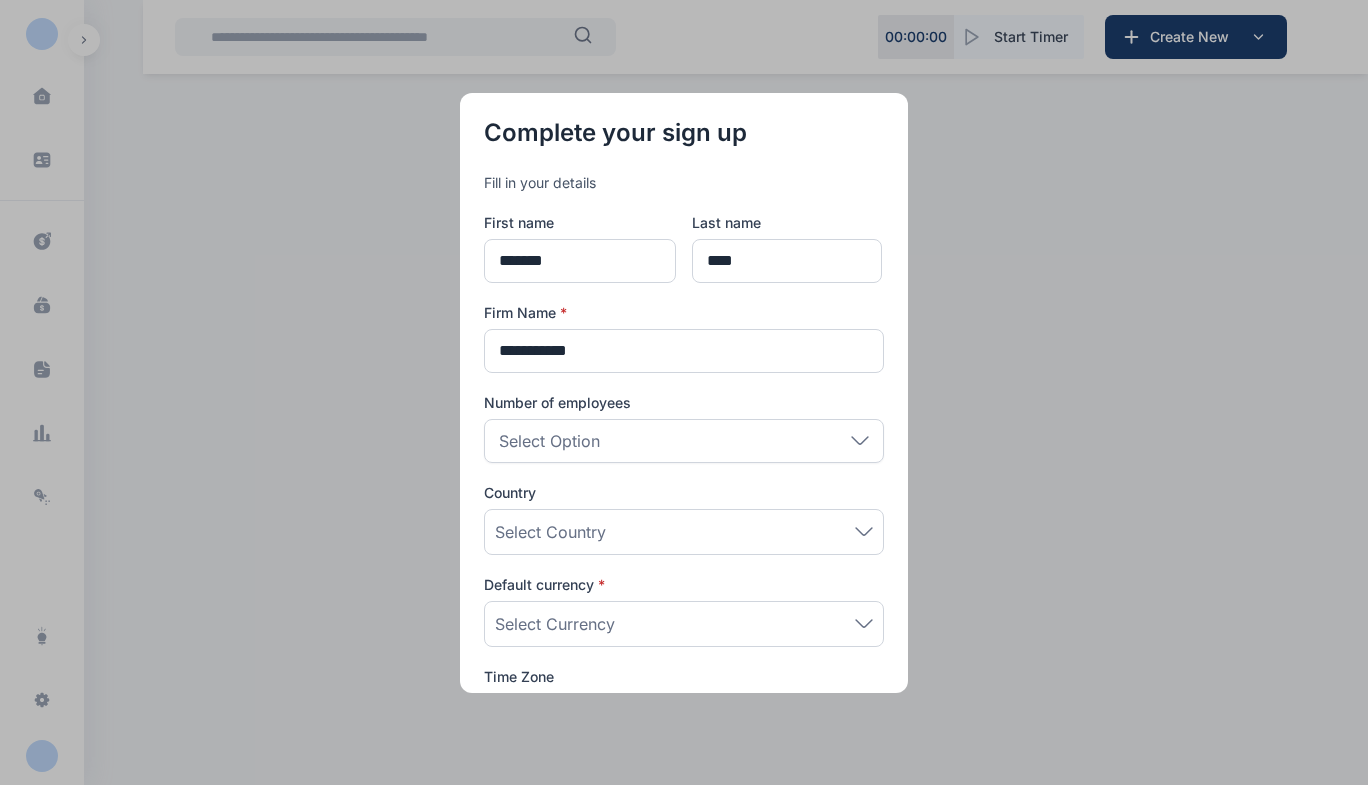 click on "Select Option" at bounding box center (684, 441) 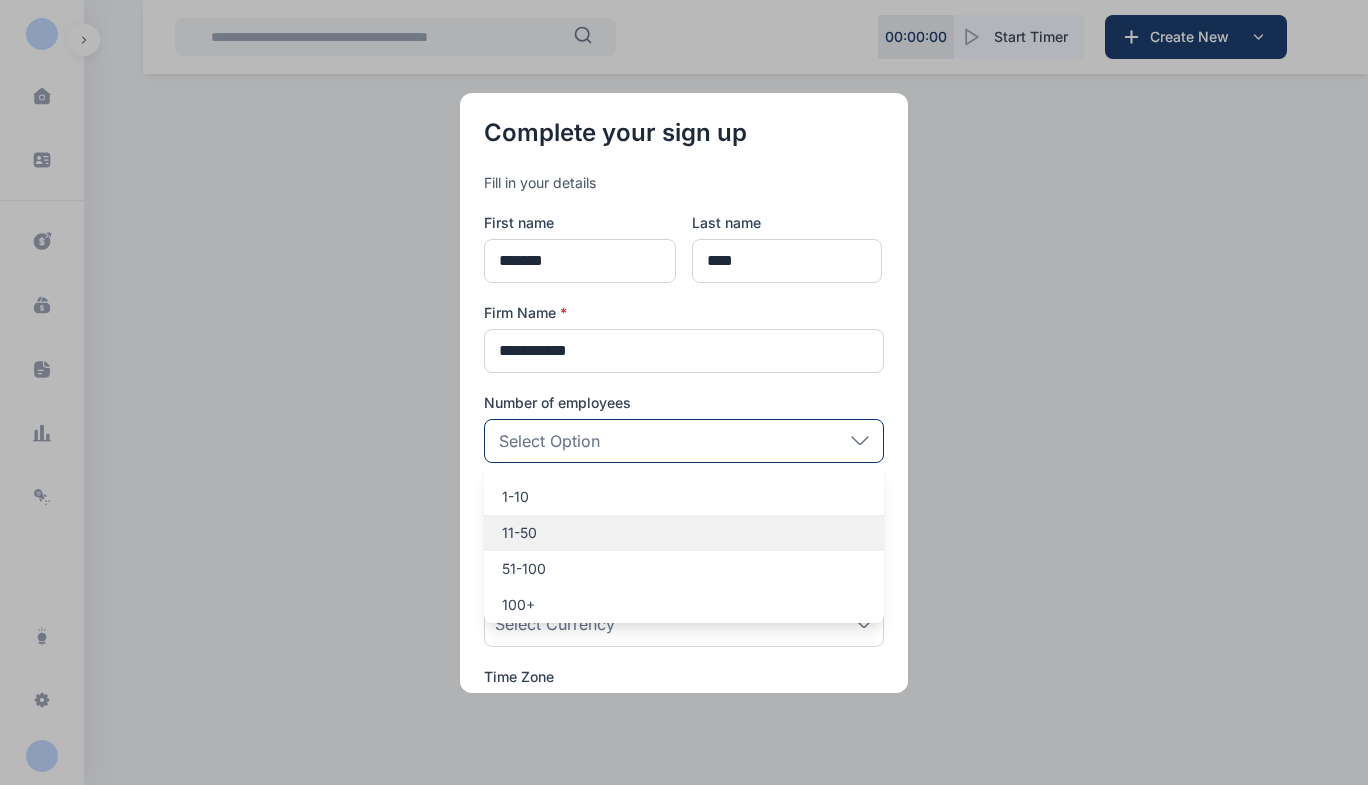 click on "11-50" at bounding box center (684, 533) 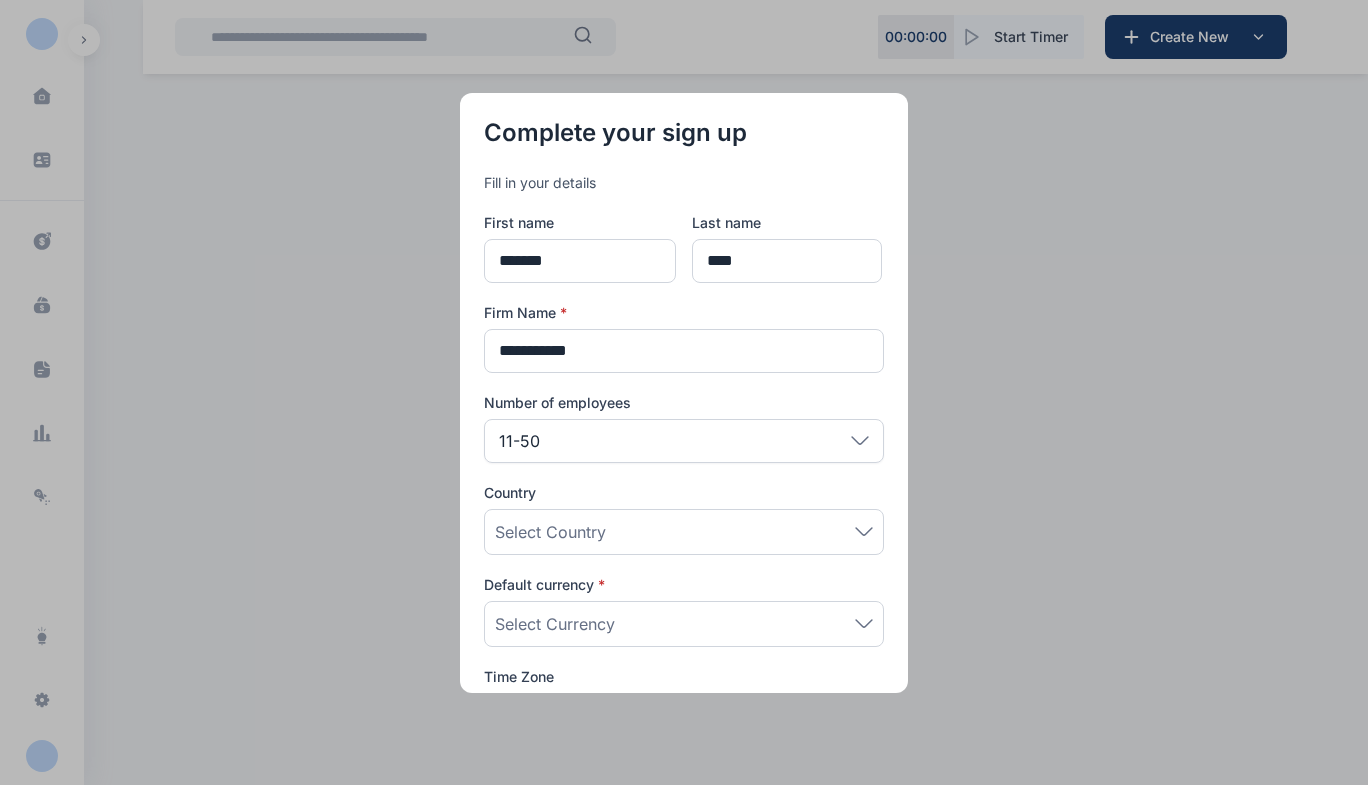 click on "Select Country" at bounding box center (550, 532) 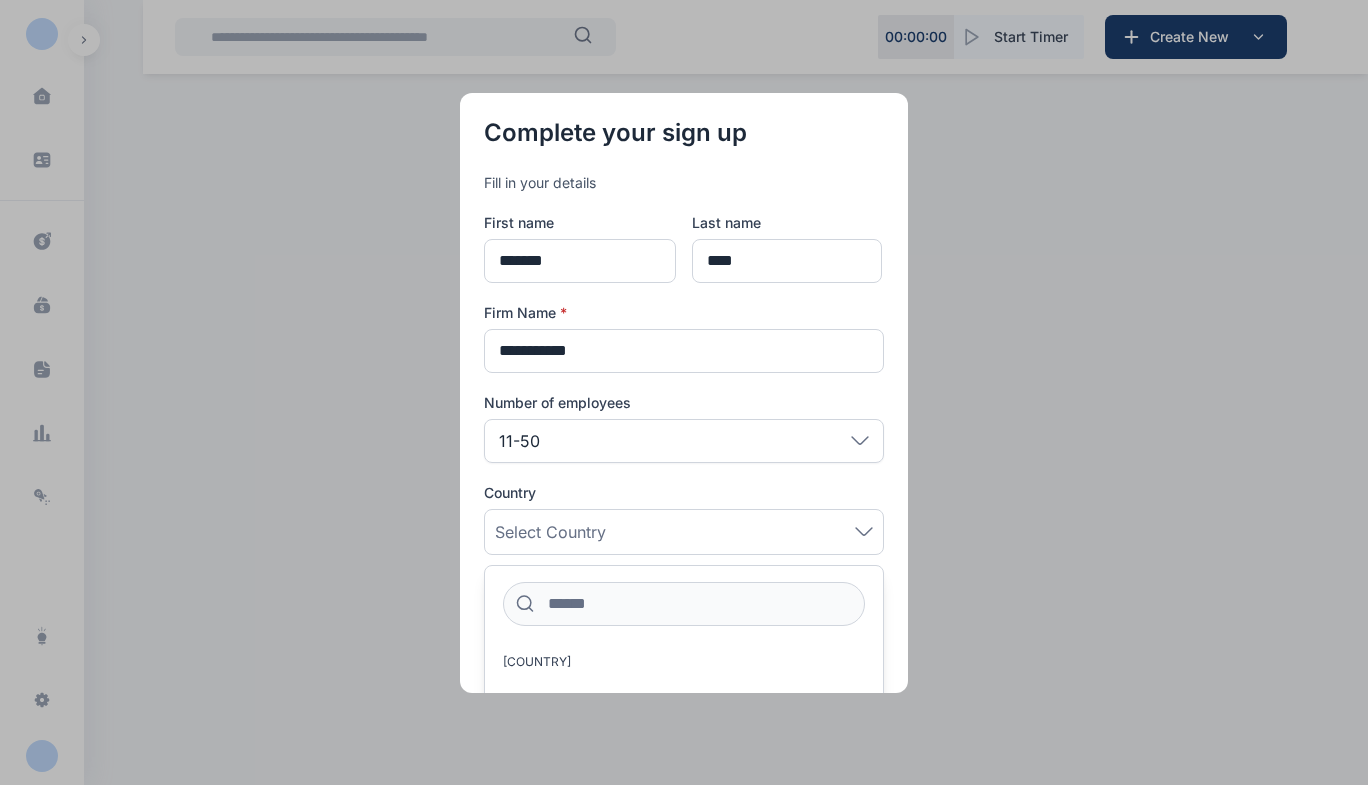 click on "Select Country" at bounding box center [550, 532] 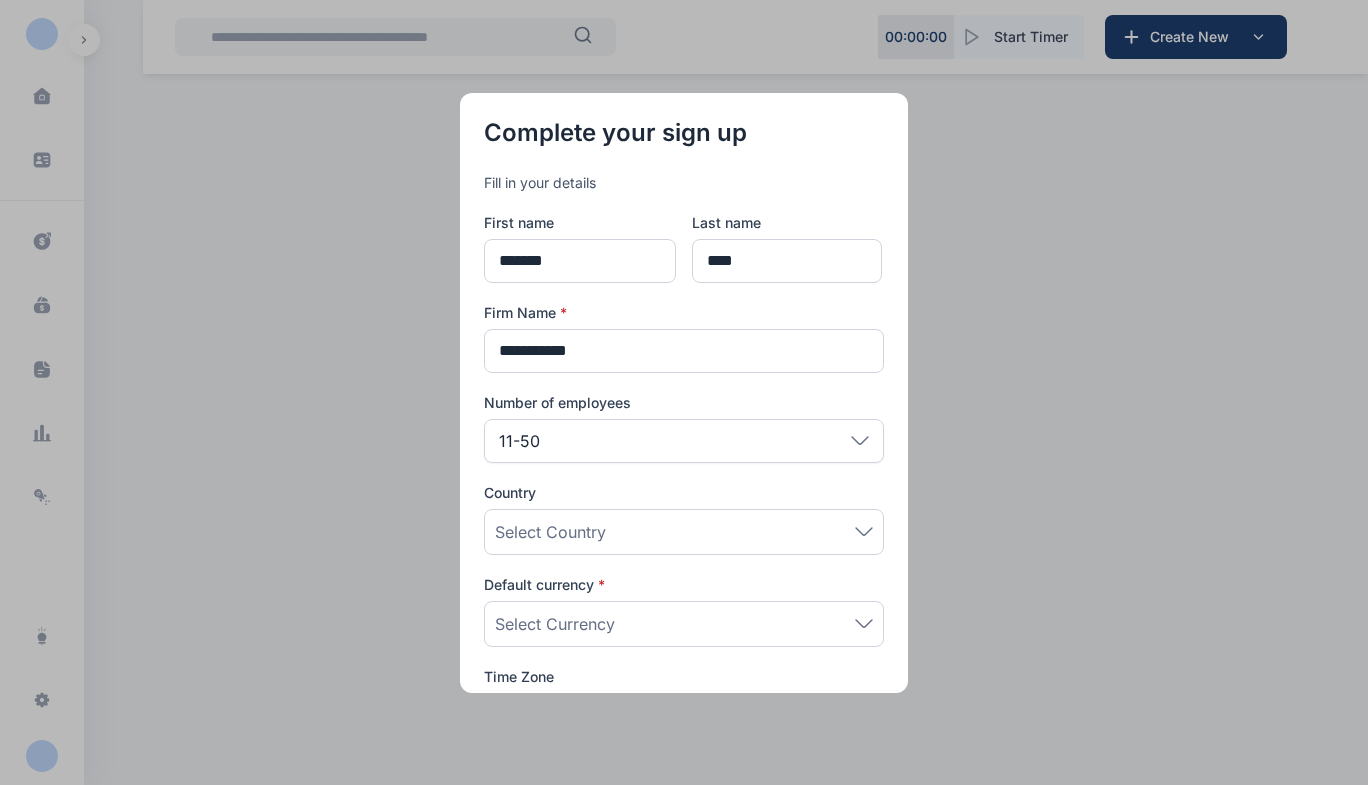 click on "Select Country" at bounding box center (550, 532) 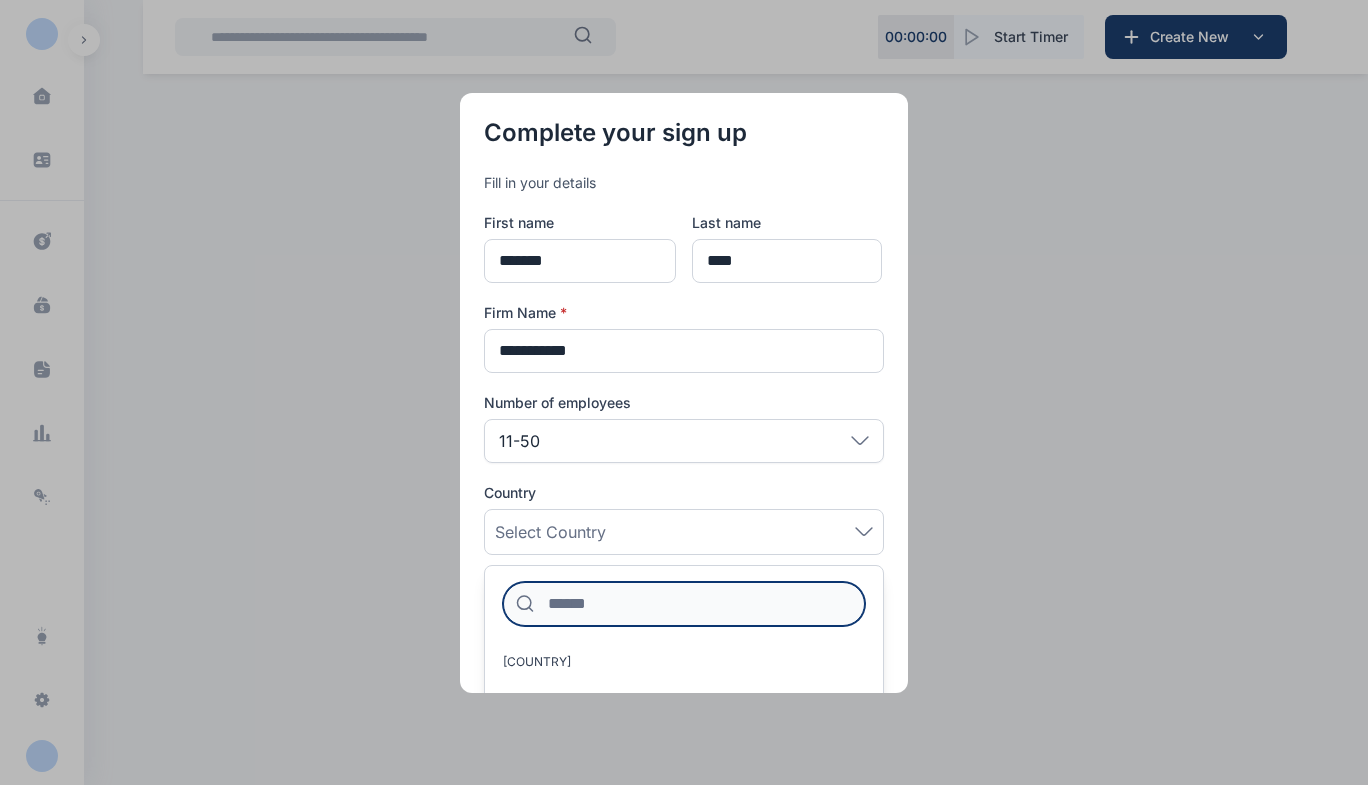 click at bounding box center (684, 604) 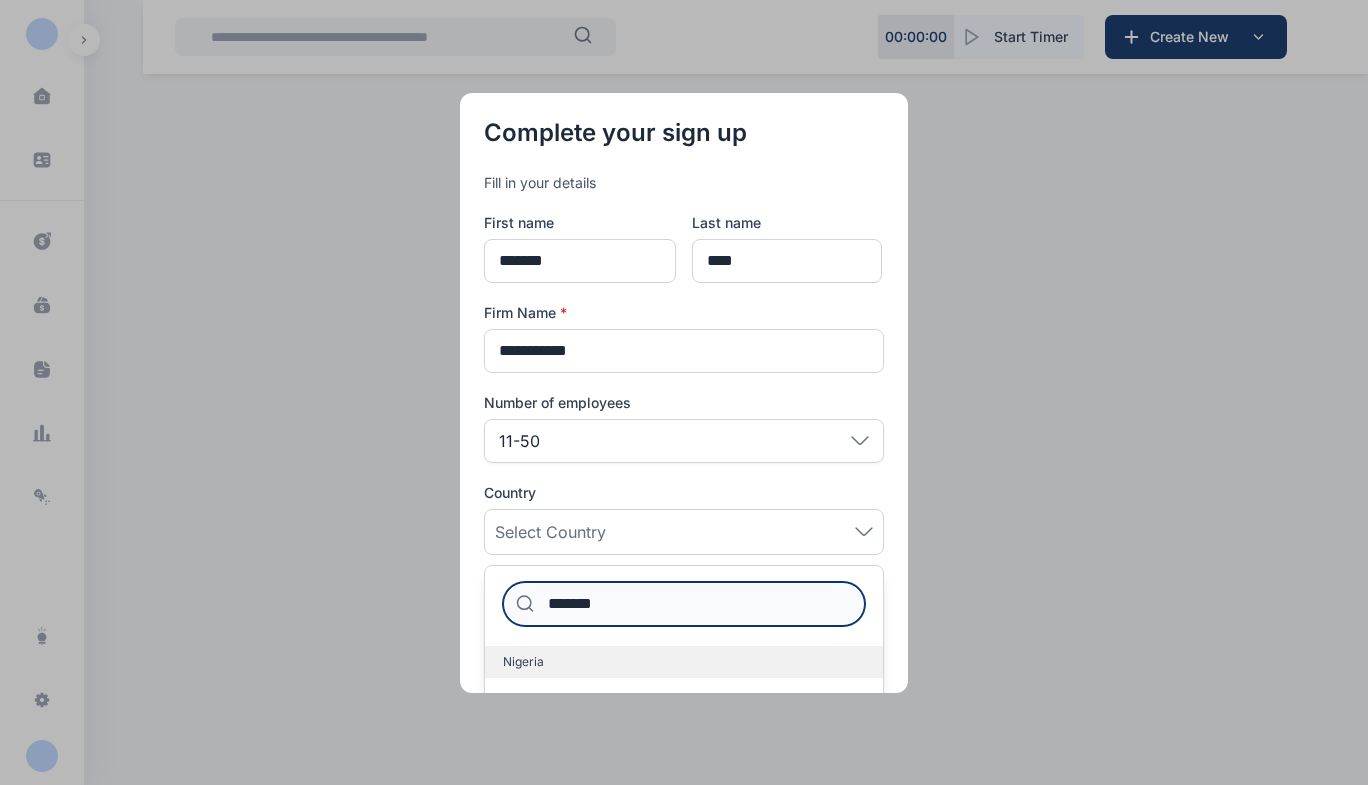 type on "*******" 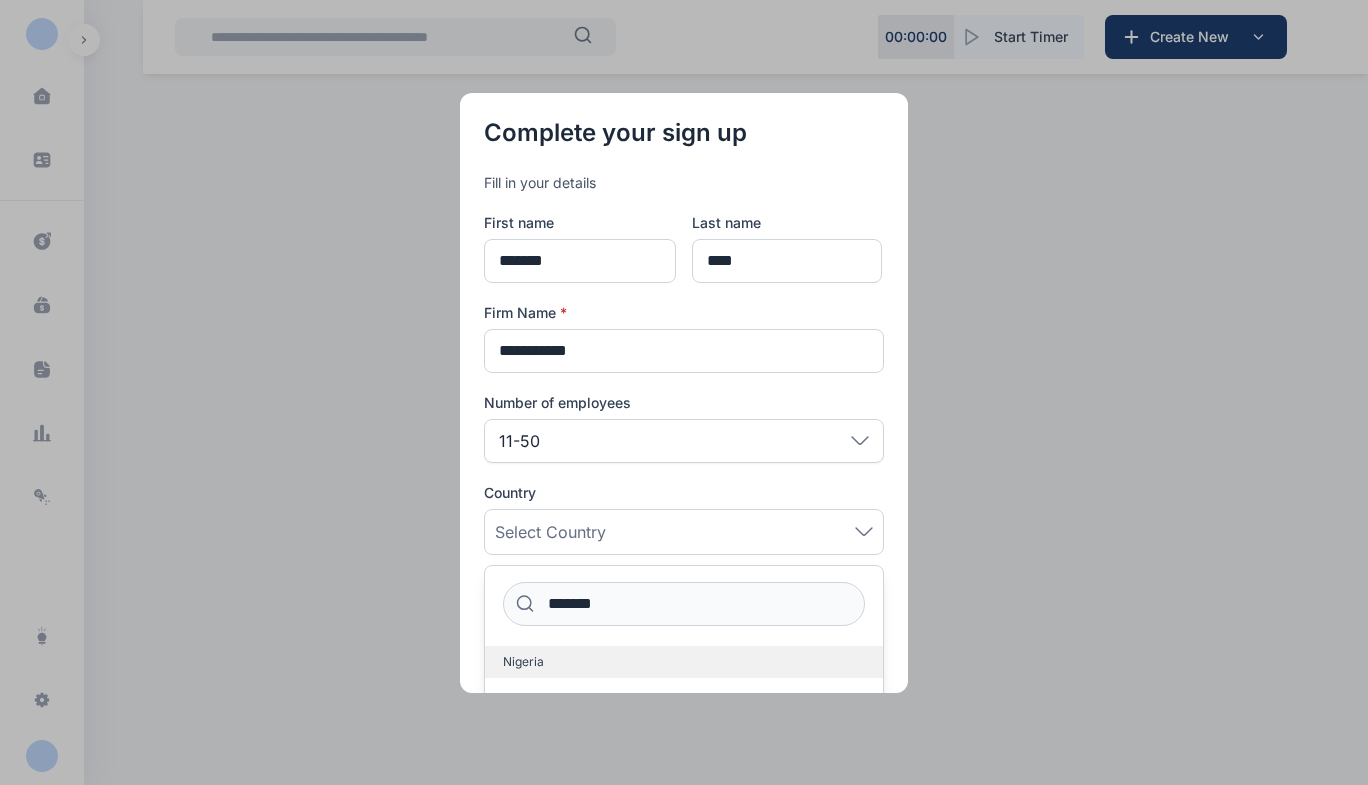 click on "Nigeria" at bounding box center [684, 662] 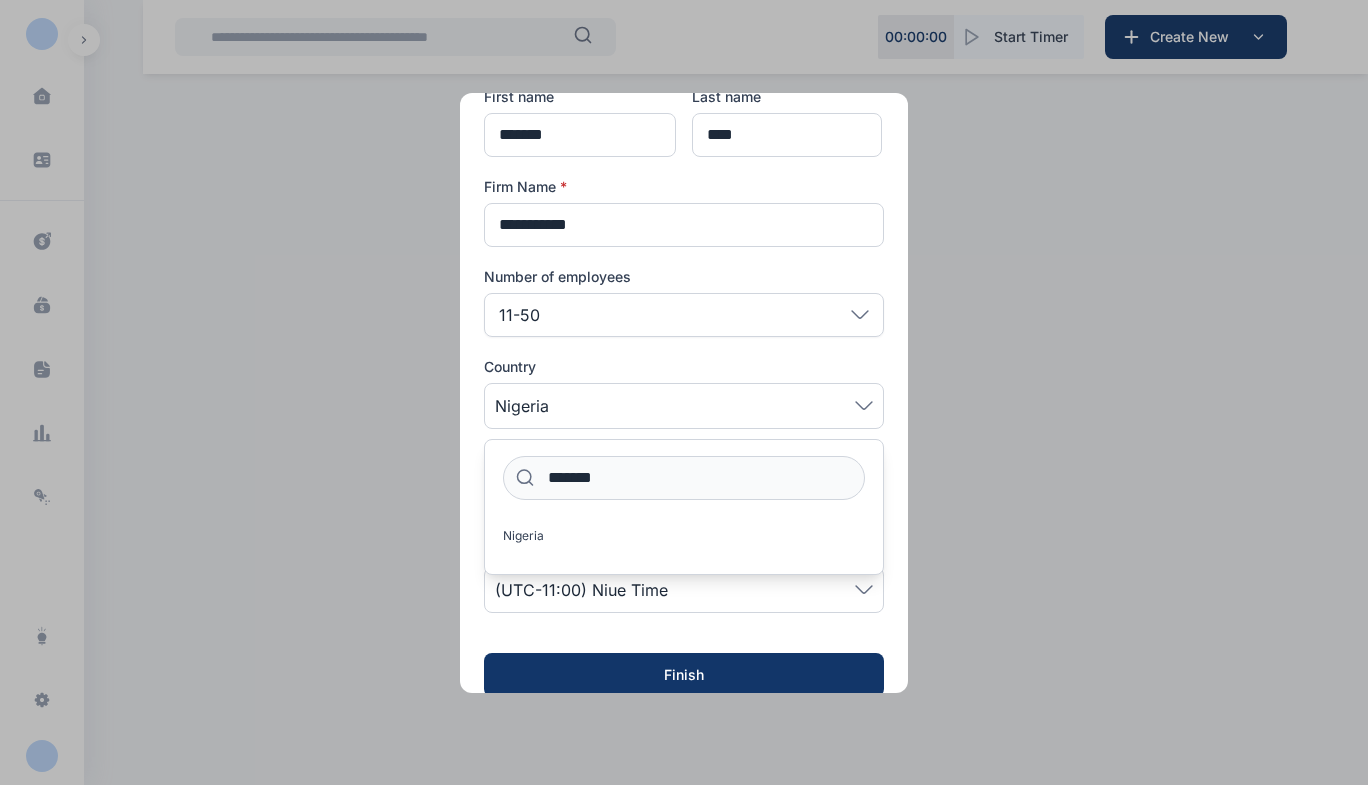 scroll, scrollTop: 130, scrollLeft: 0, axis: vertical 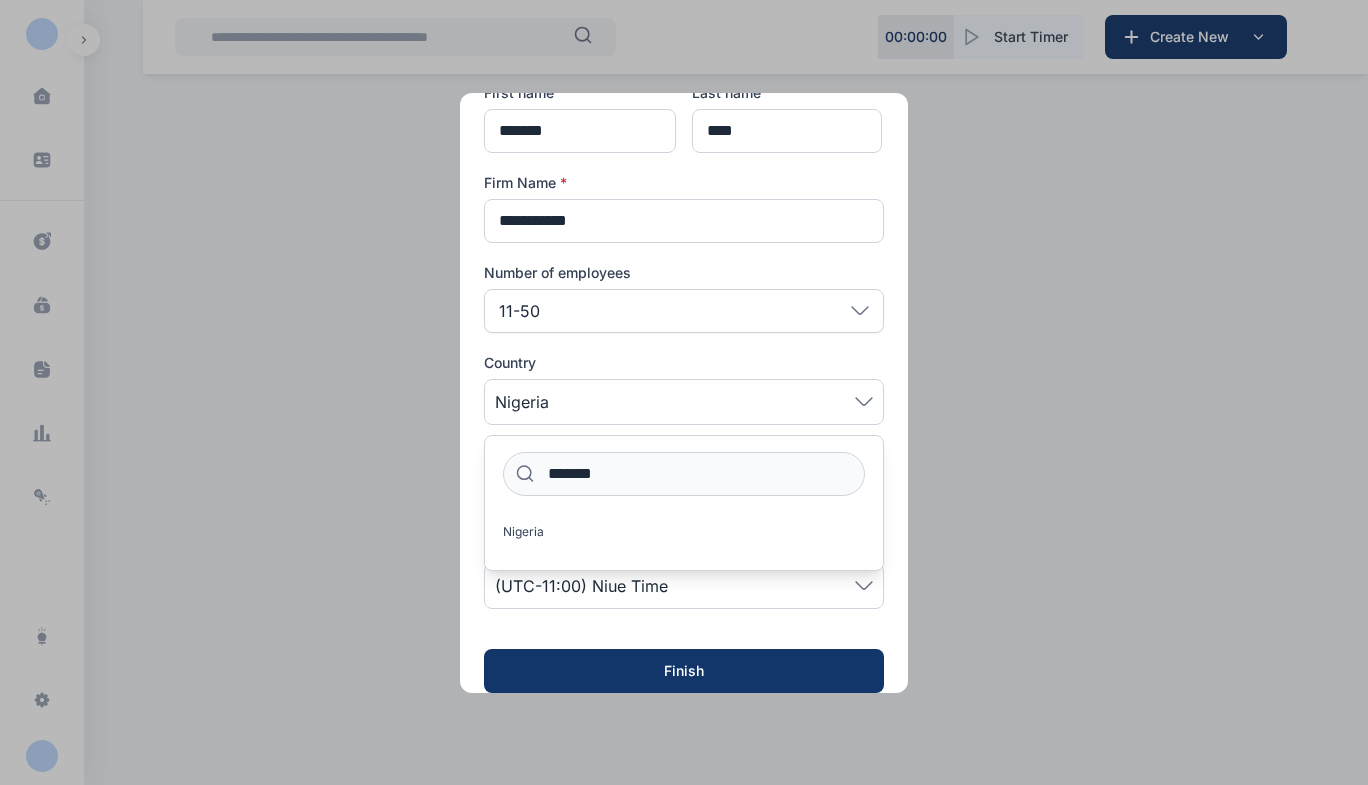 click on "(UTC-11:00) Niue Time" at bounding box center (581, 586) 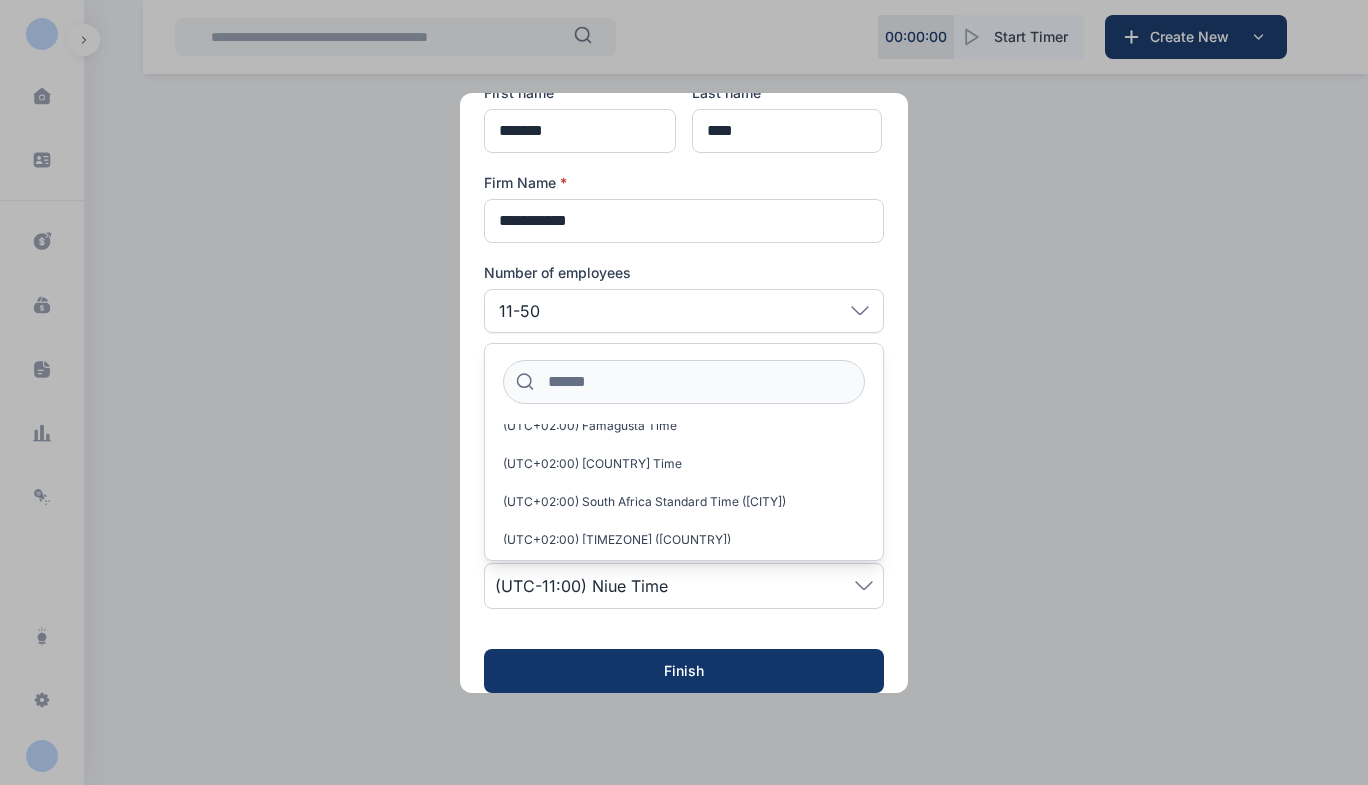 scroll, scrollTop: 10523, scrollLeft: 0, axis: vertical 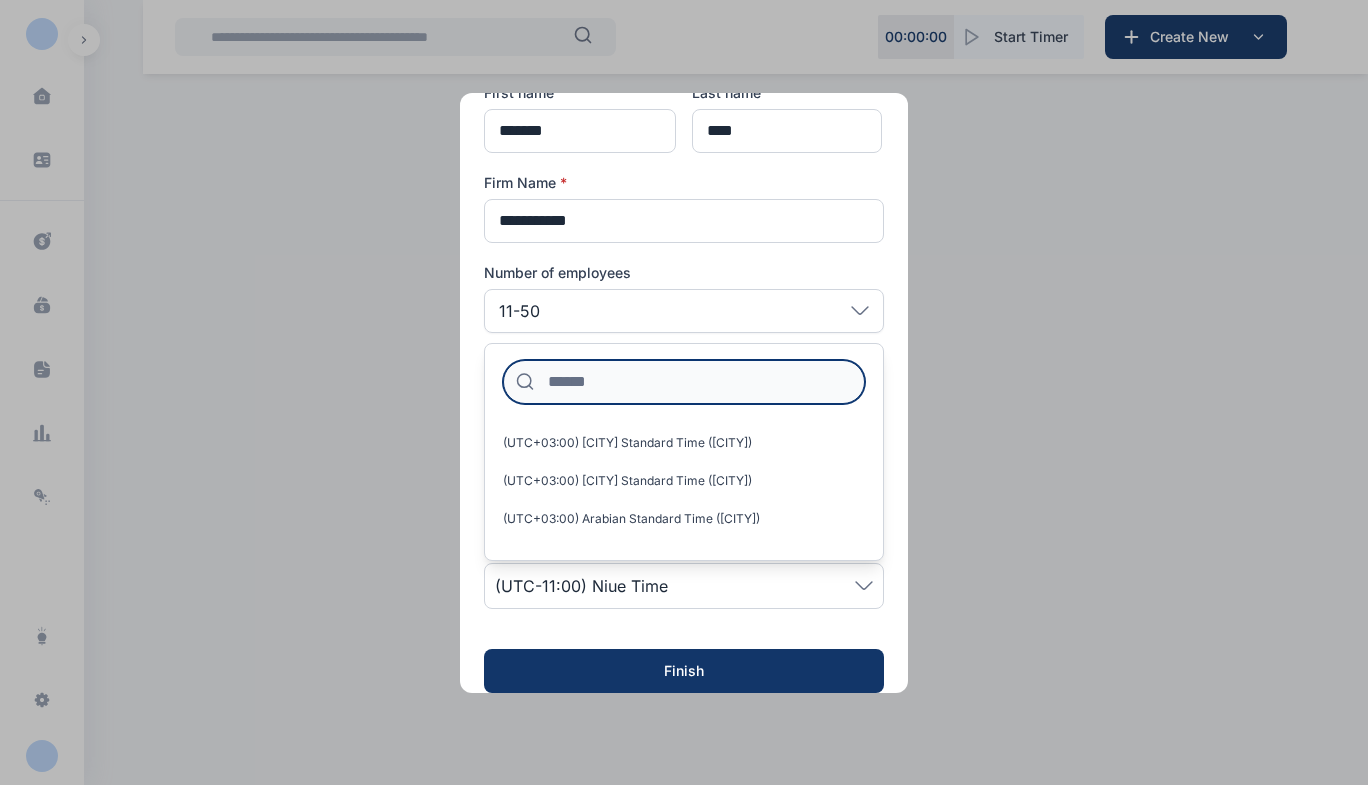 click at bounding box center [684, 382] 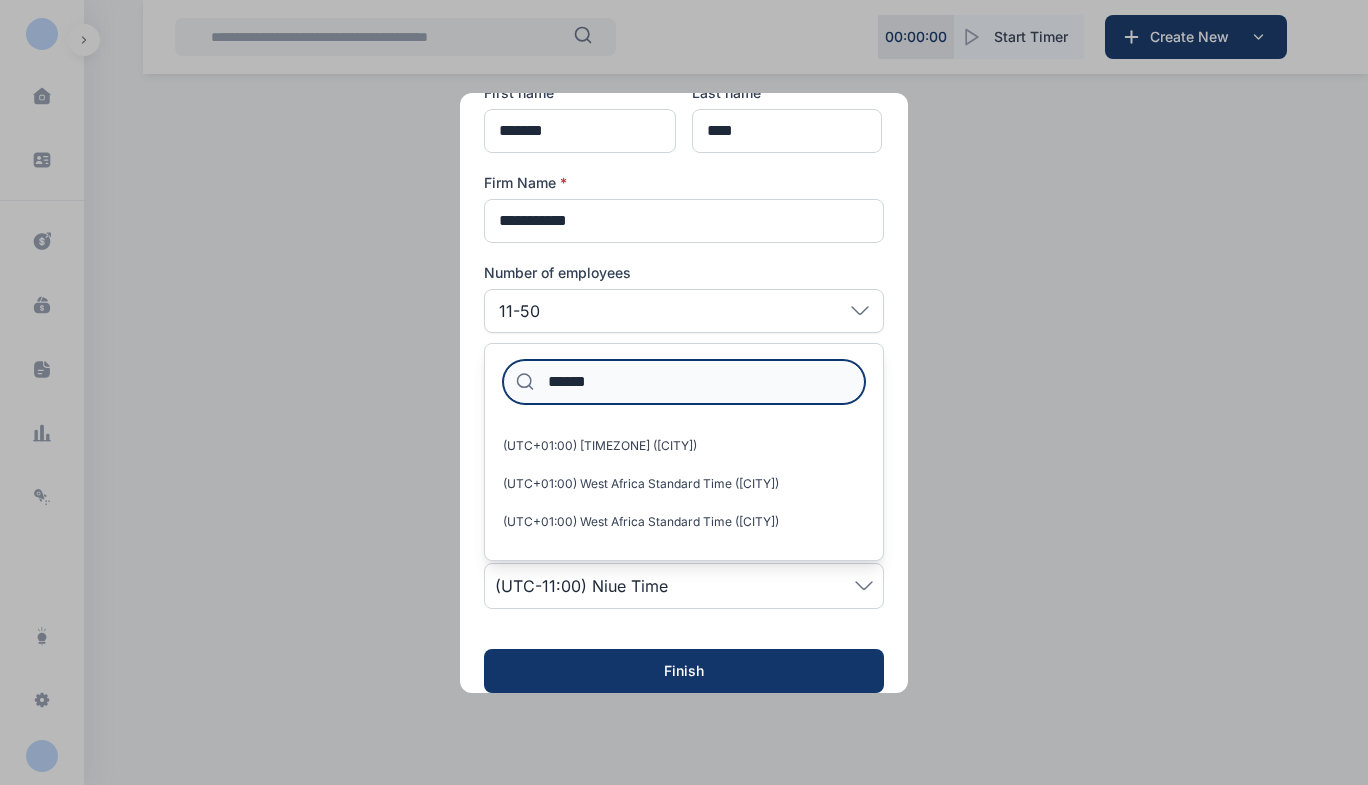 scroll, scrollTop: 298, scrollLeft: 0, axis: vertical 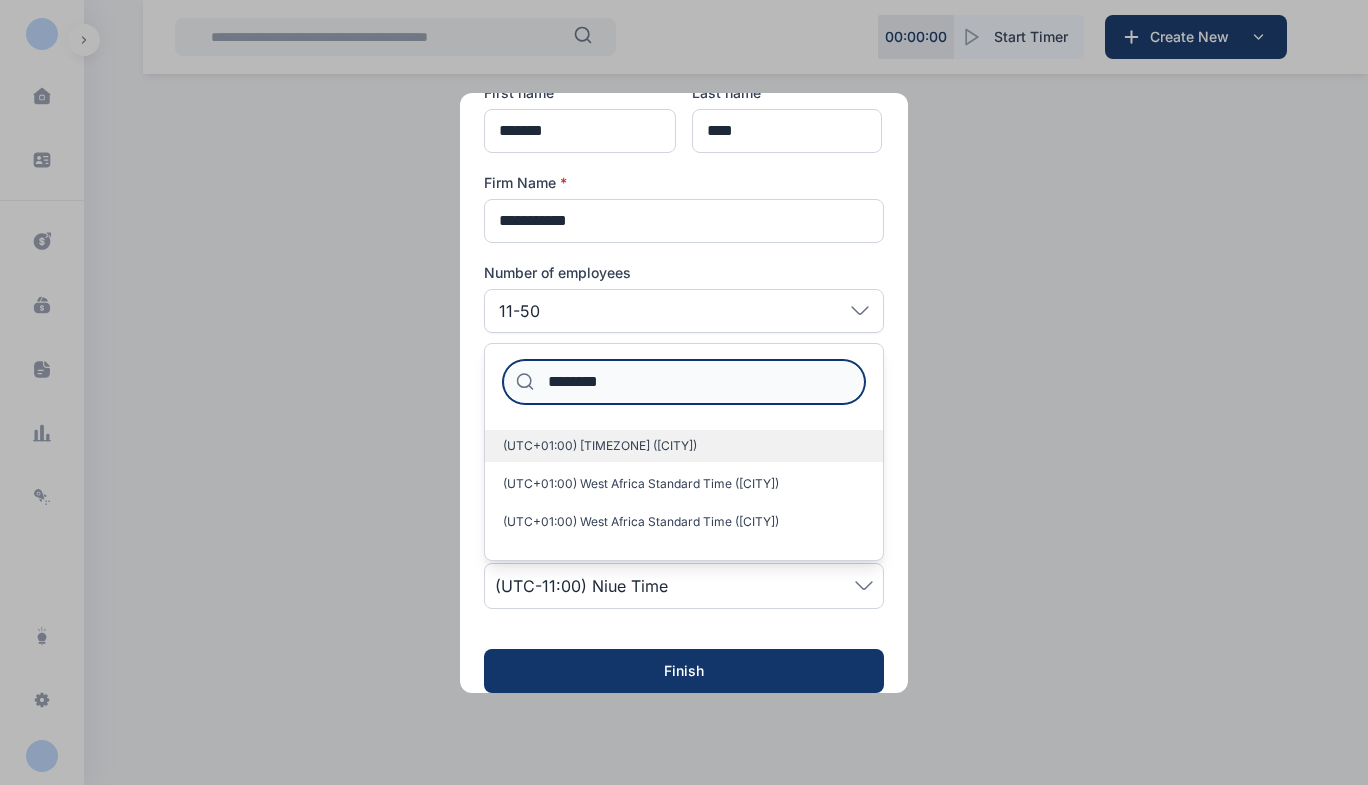 type on "********" 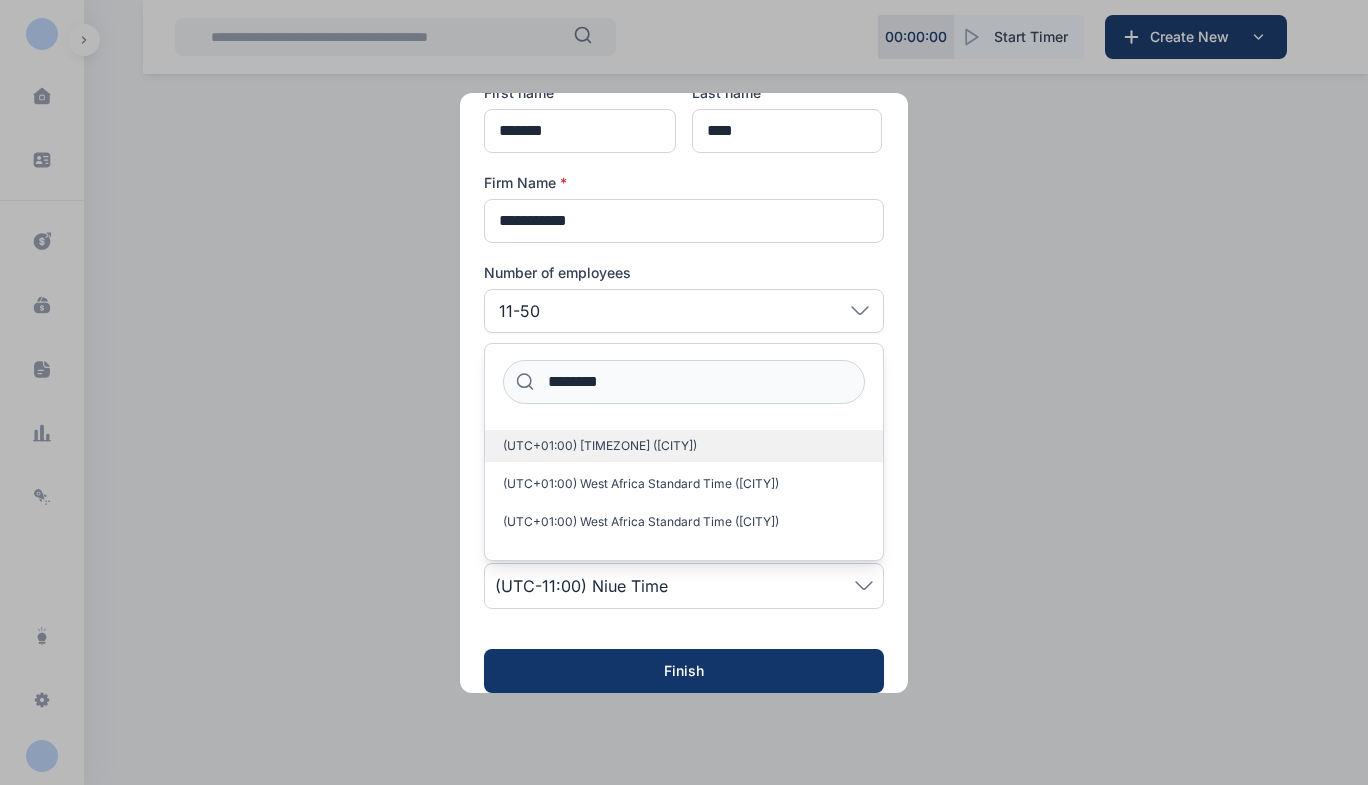 click on "(UTC+01:00) [TIMEZONE] ([CITY])" at bounding box center [600, 446] 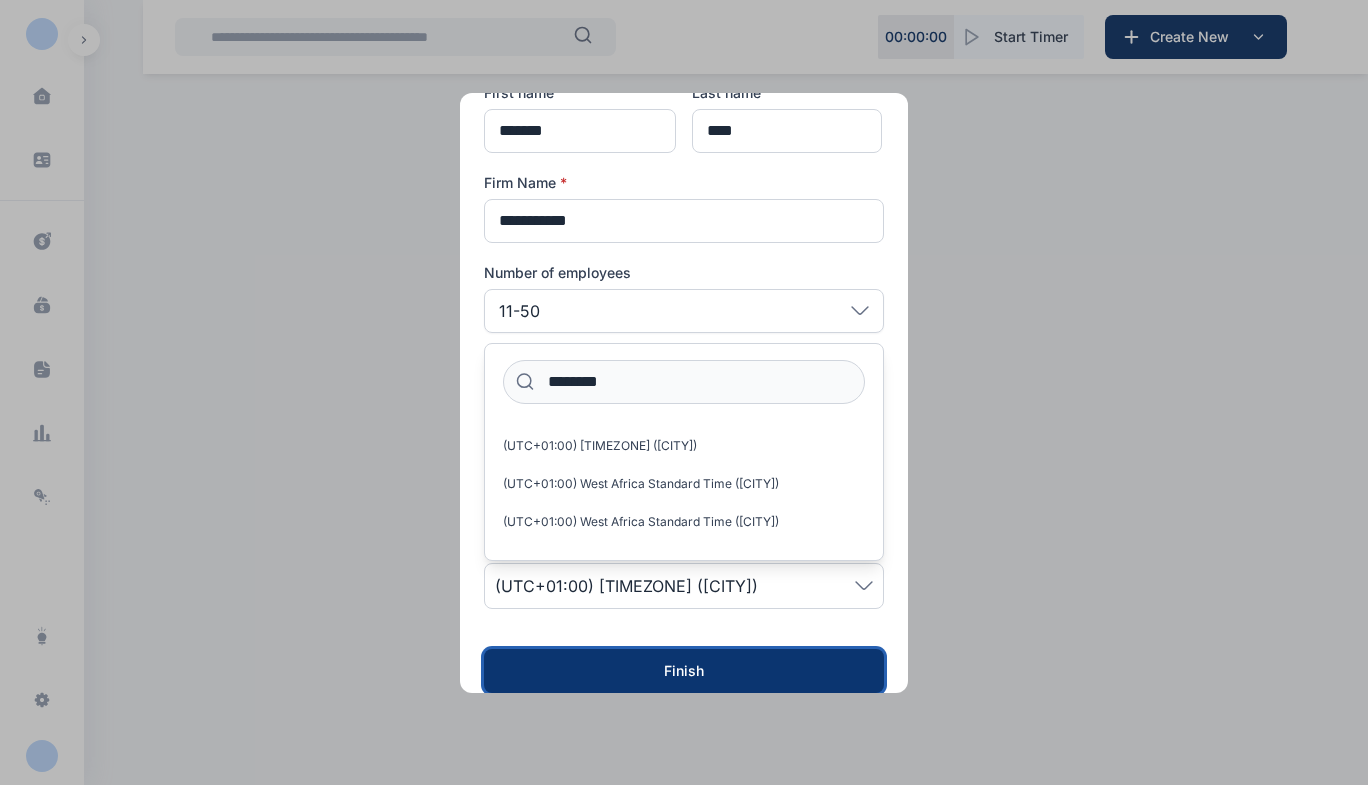 click on "Finish" at bounding box center [684, 671] 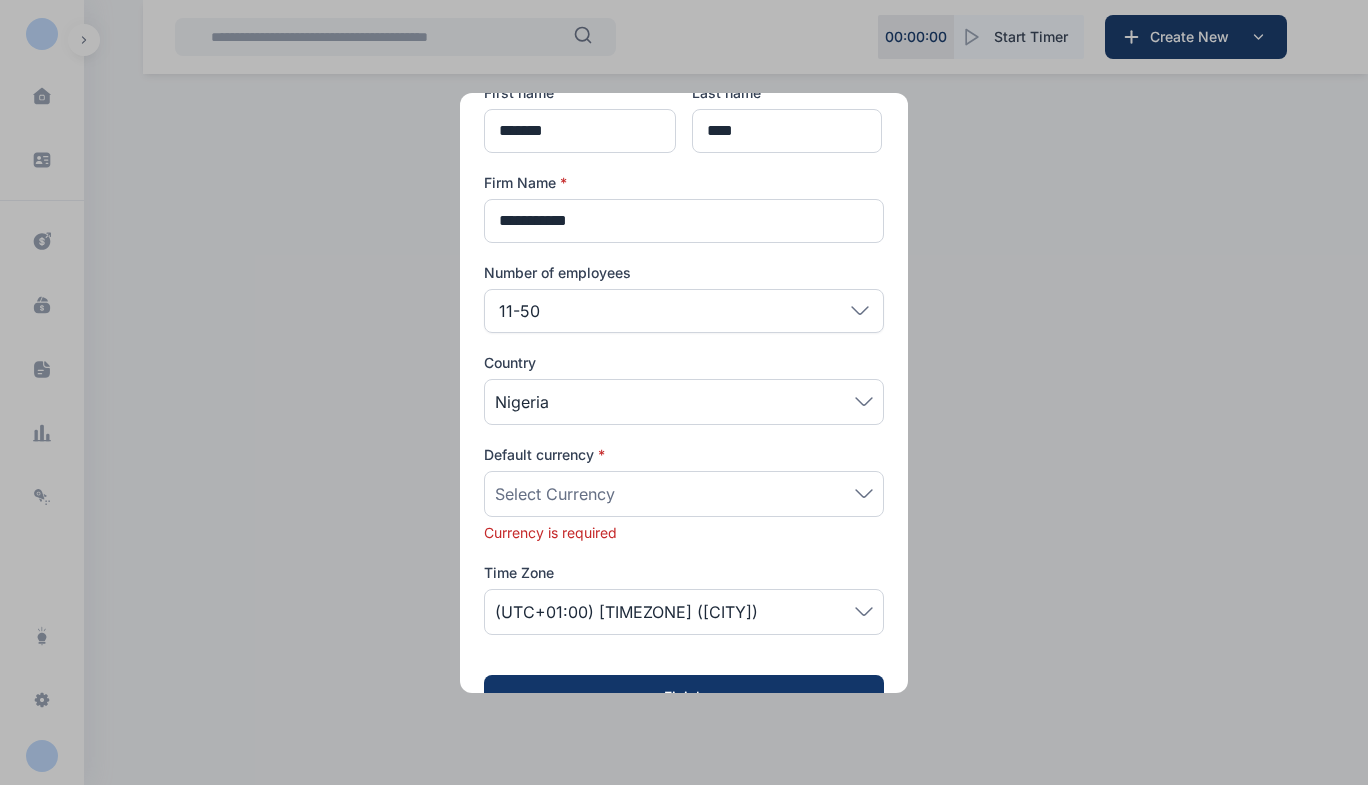 click on "Select Currency" at bounding box center [555, 494] 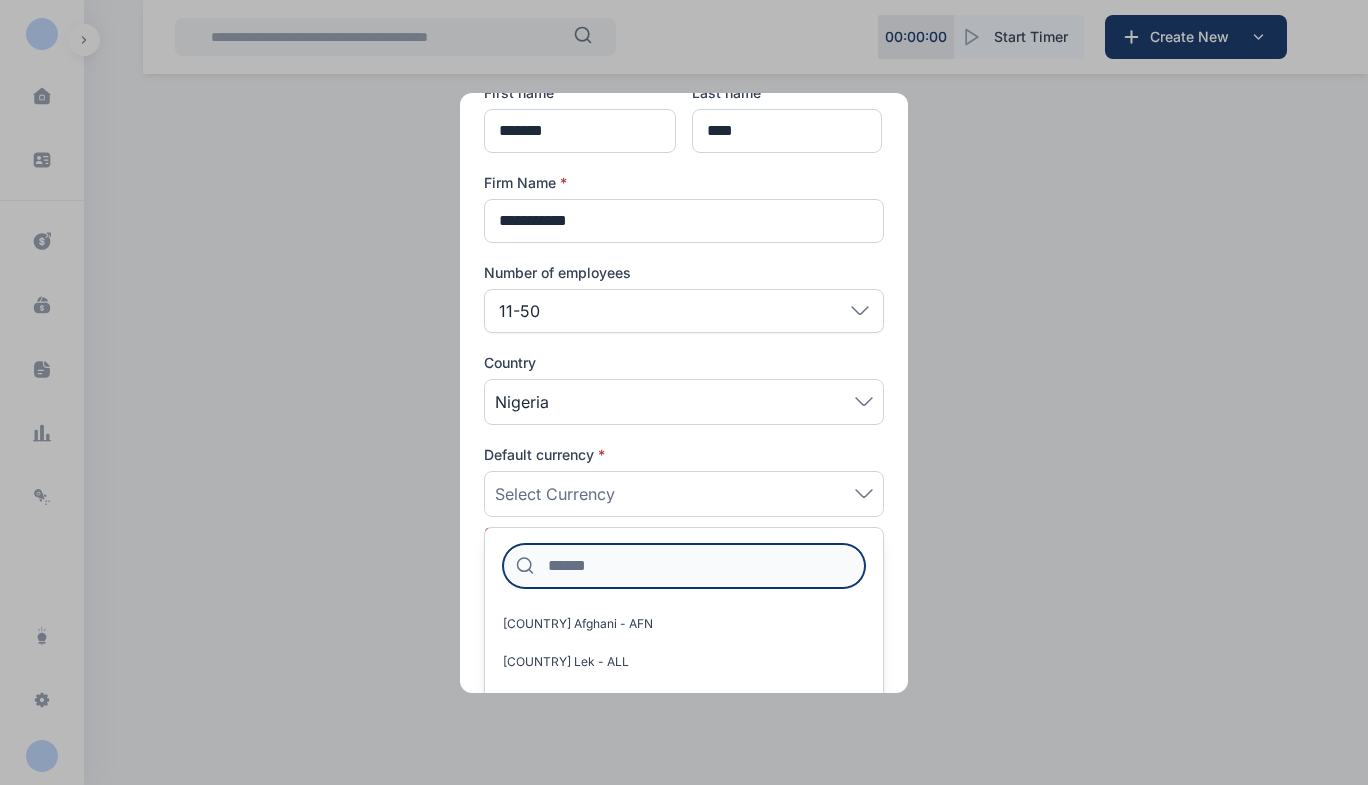 click at bounding box center [684, 566] 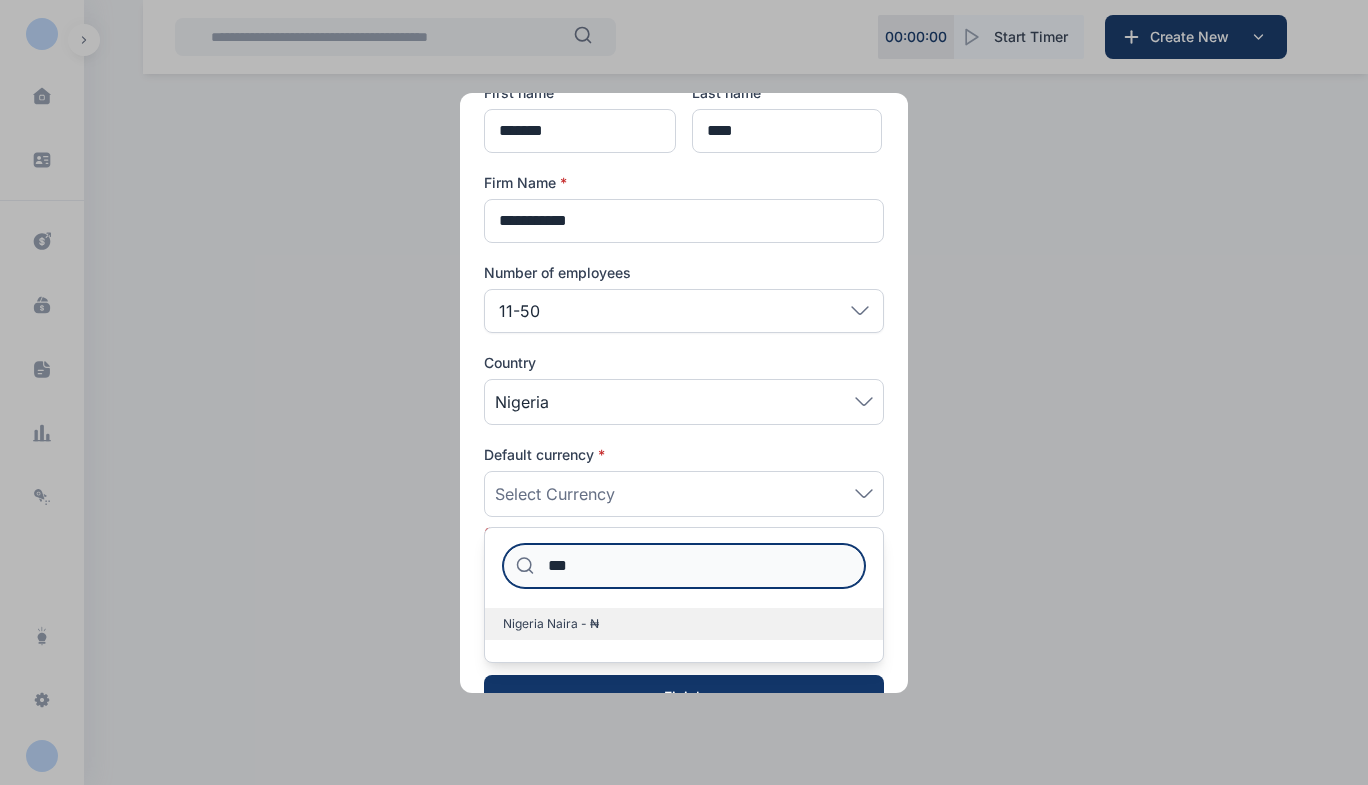 type on "***" 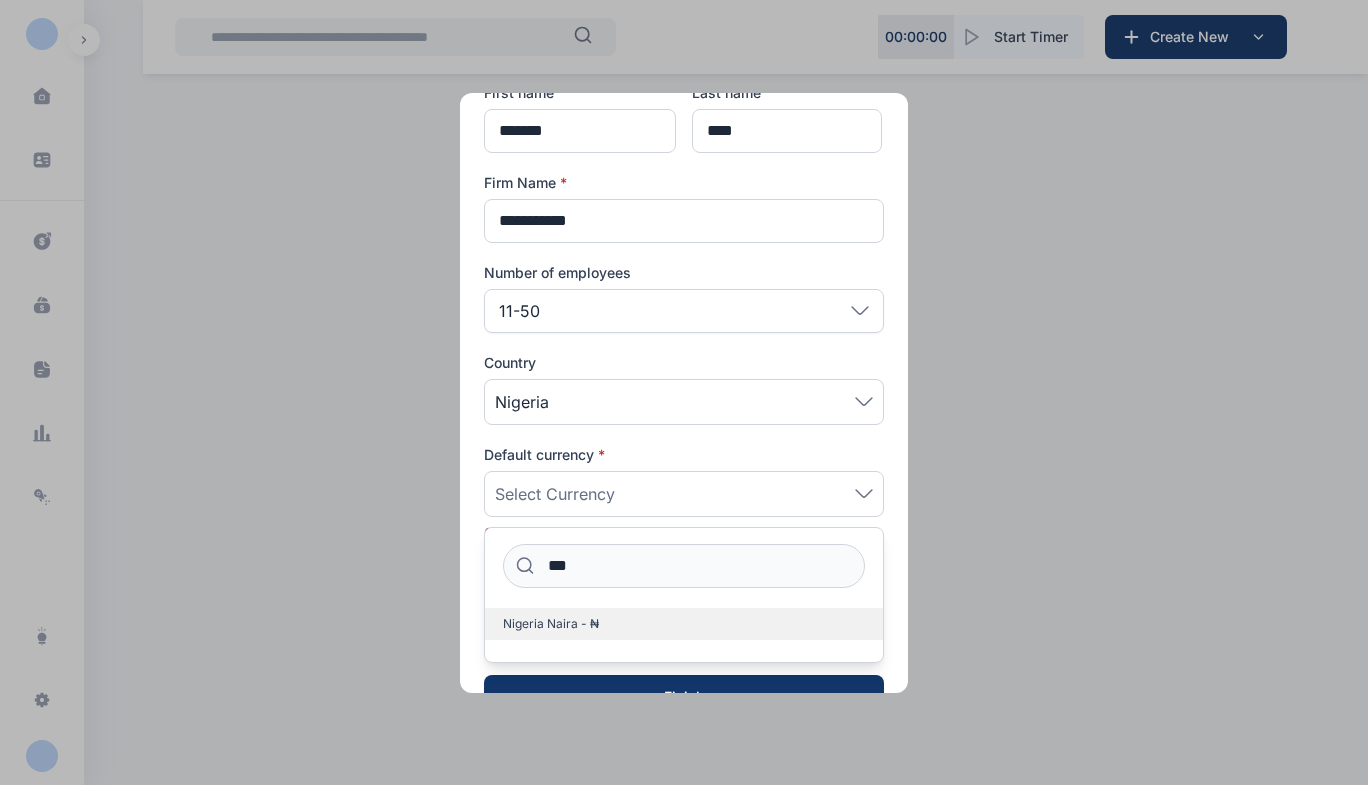 click on "Nigeria Naira -  ₦" at bounding box center [551, 624] 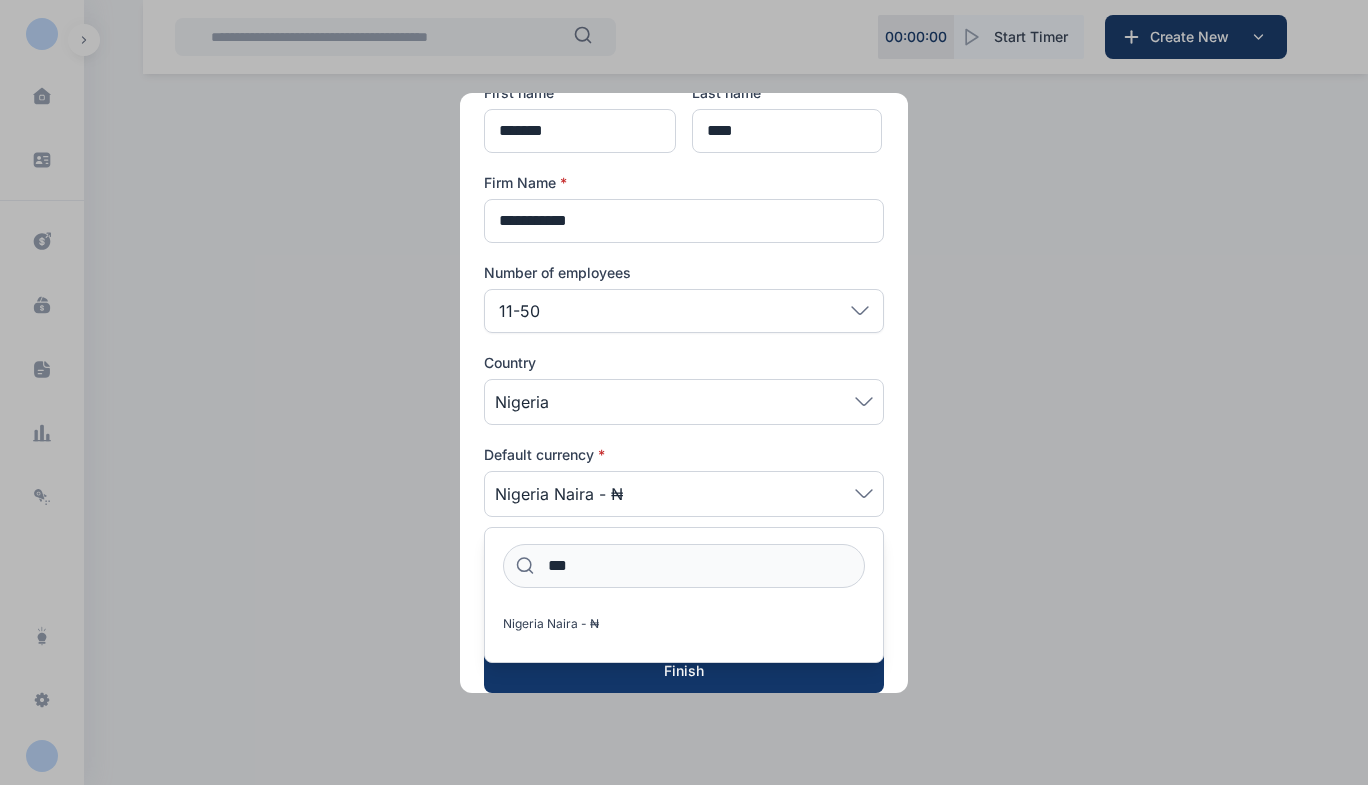 click at bounding box center [684, 392] 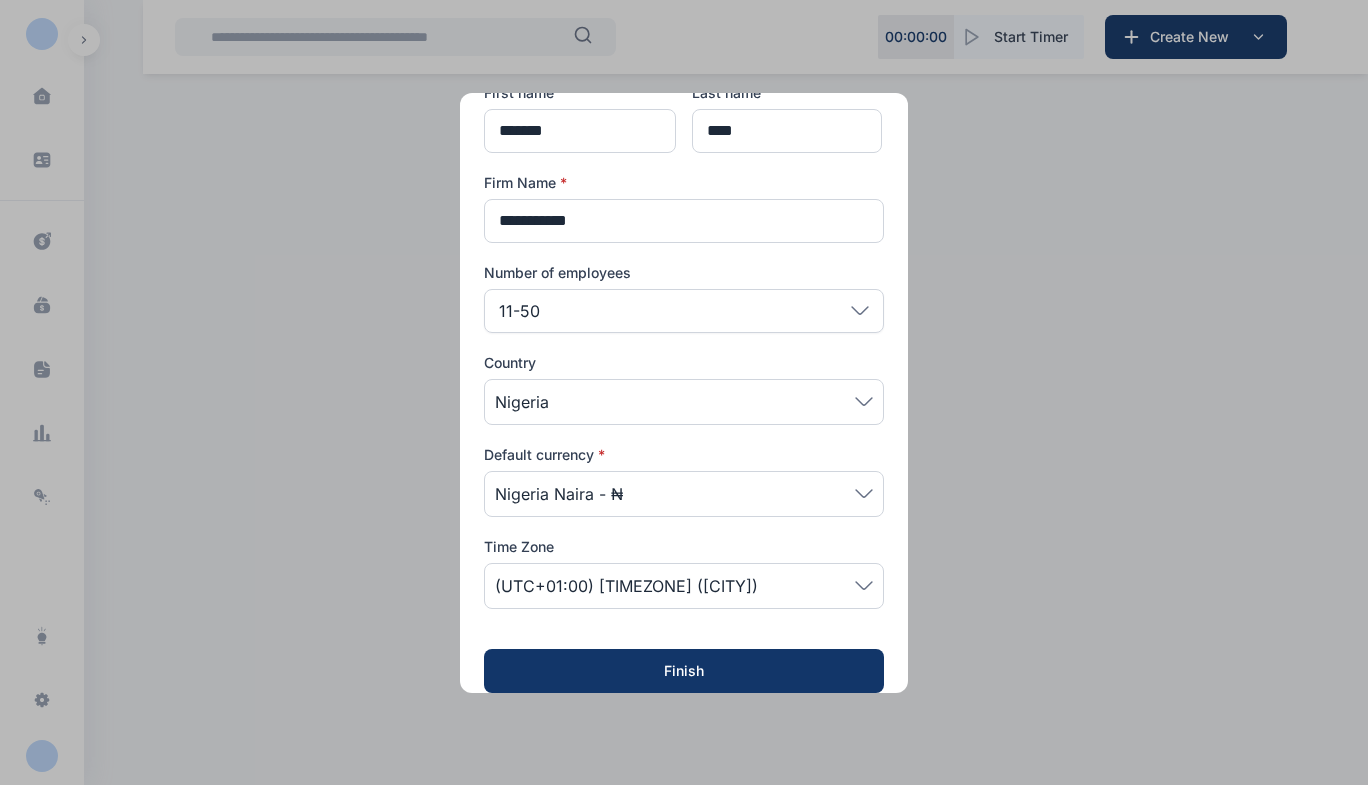 scroll, scrollTop: 178, scrollLeft: 0, axis: vertical 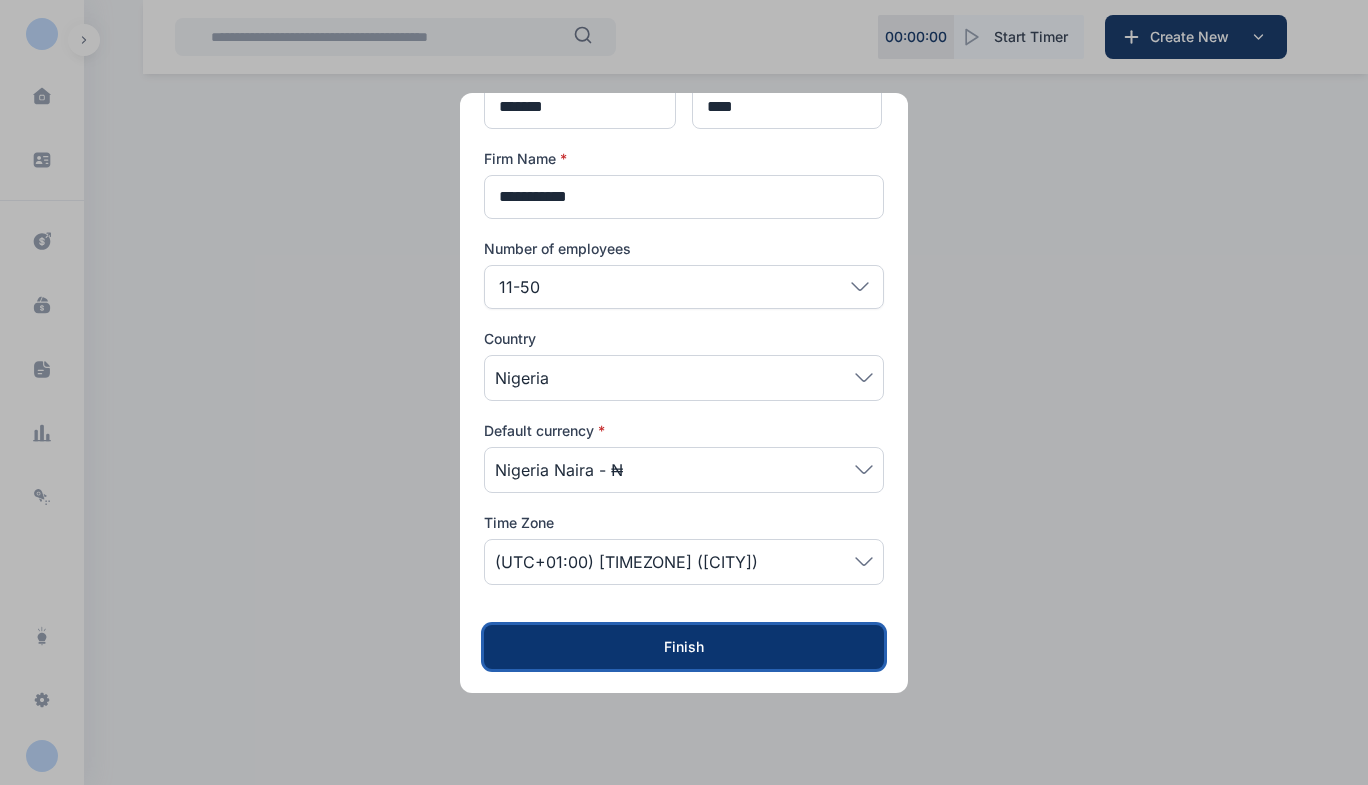 click on "Finish" at bounding box center [684, 647] 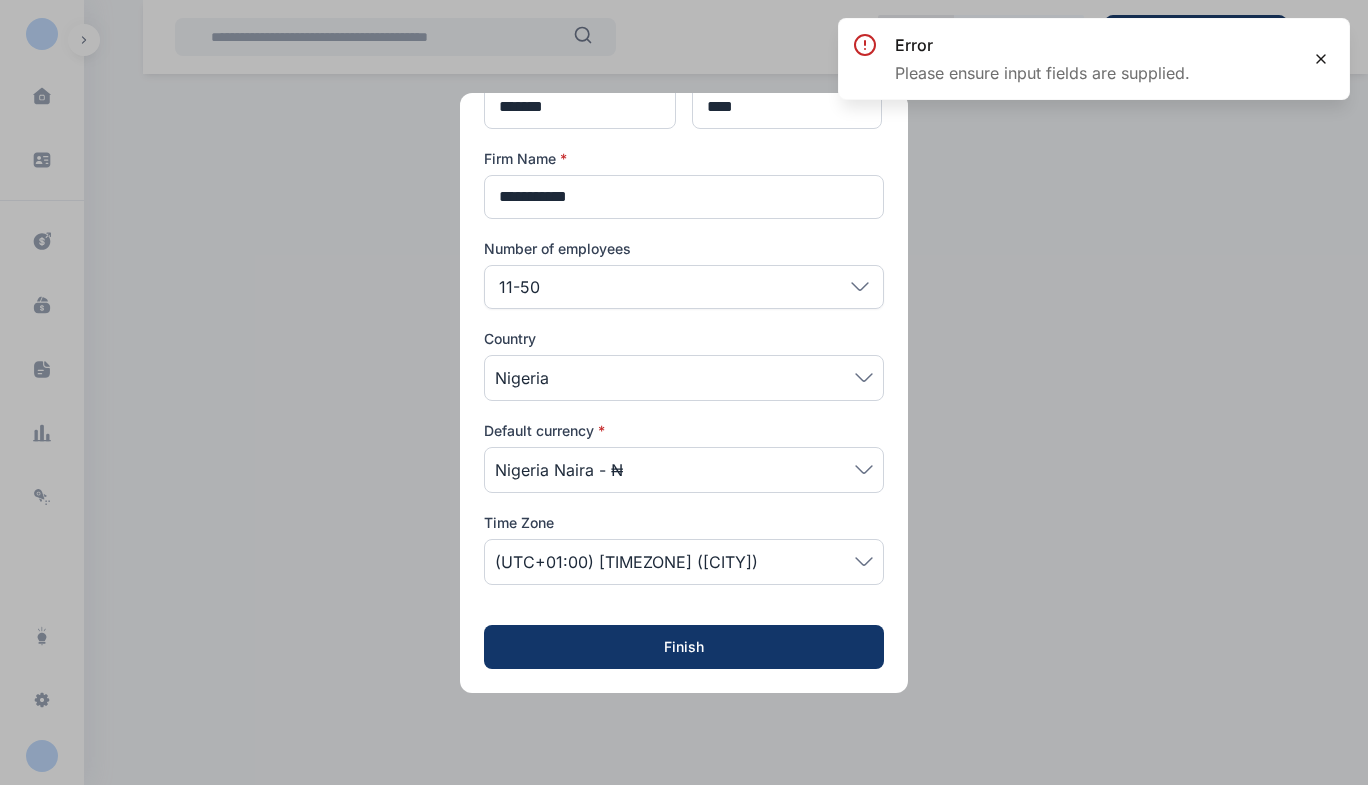 click 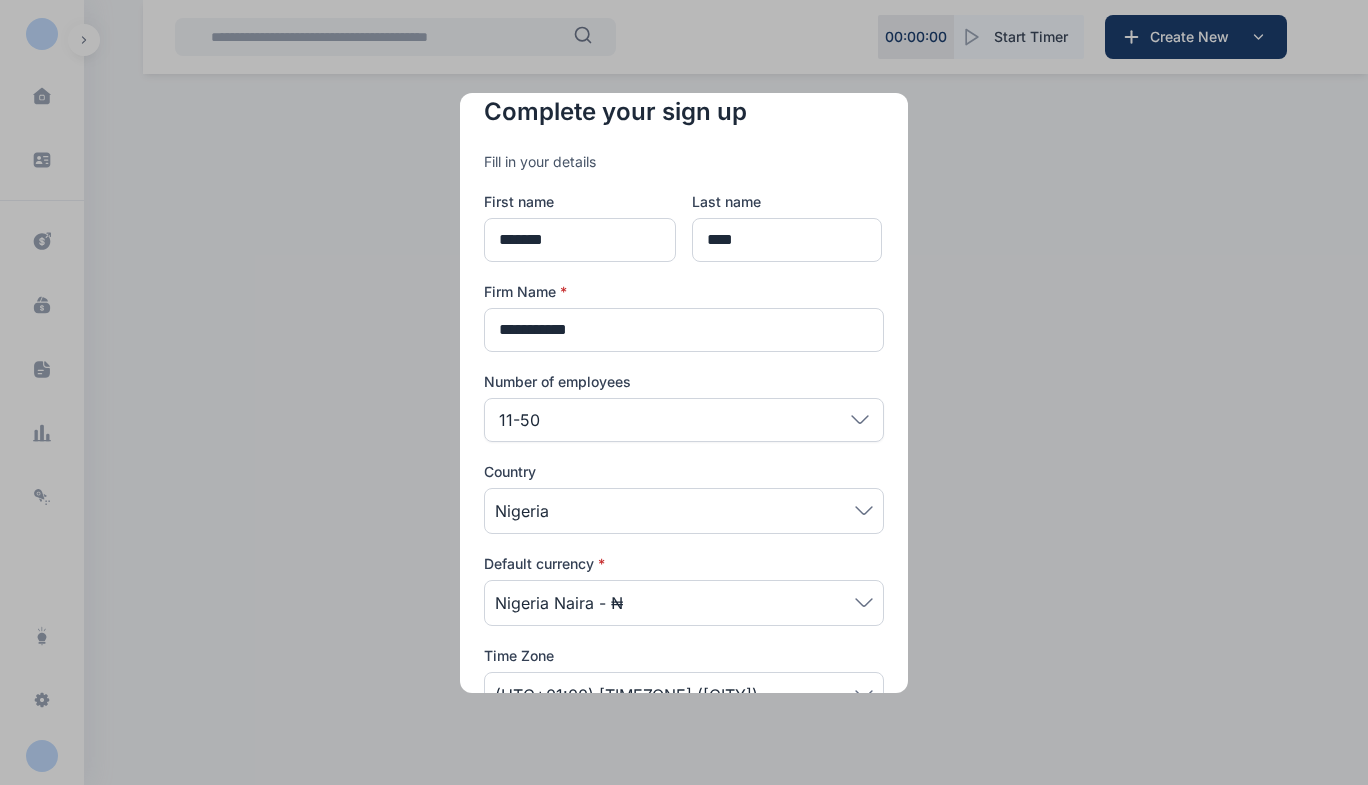 scroll, scrollTop: 19, scrollLeft: 0, axis: vertical 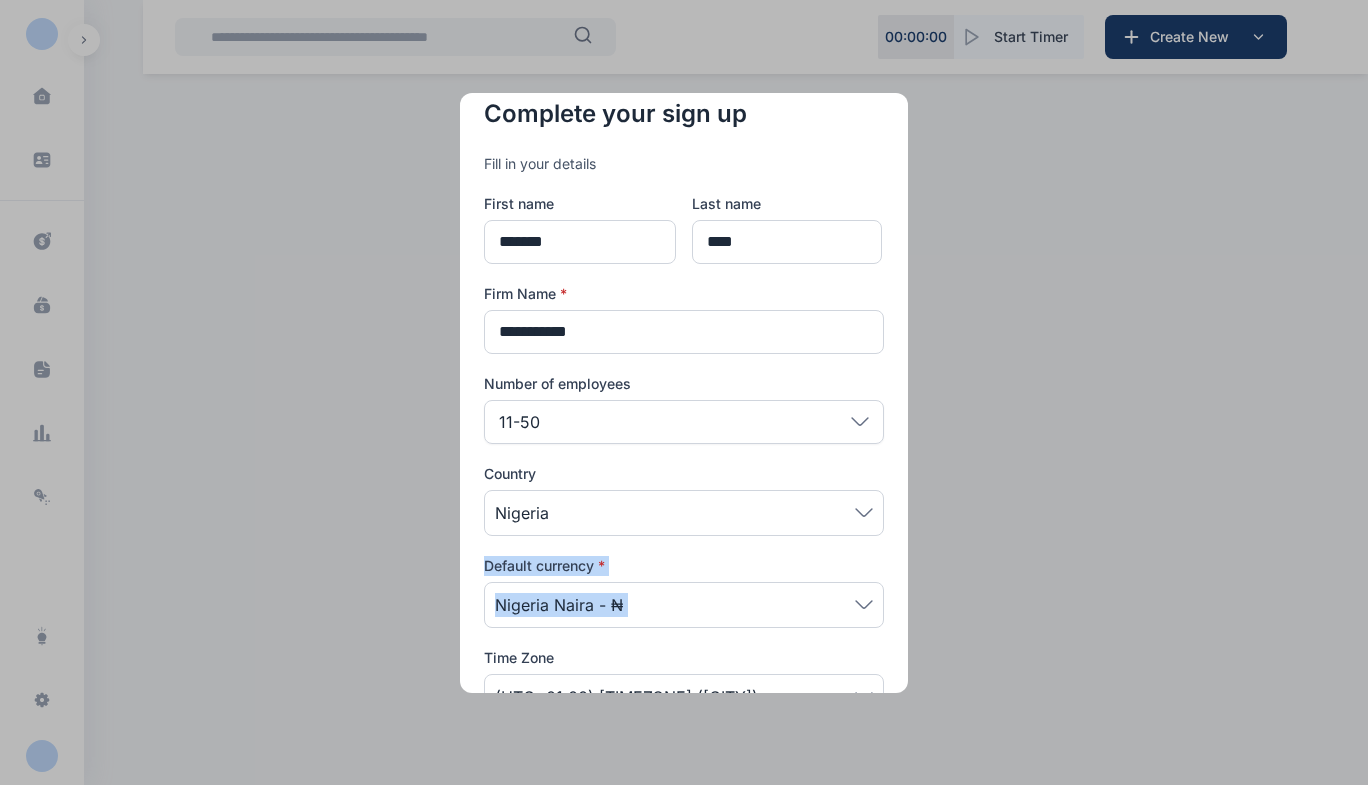drag, startPoint x: 903, startPoint y: 531, endPoint x: 908, endPoint y: 590, distance: 59.211487 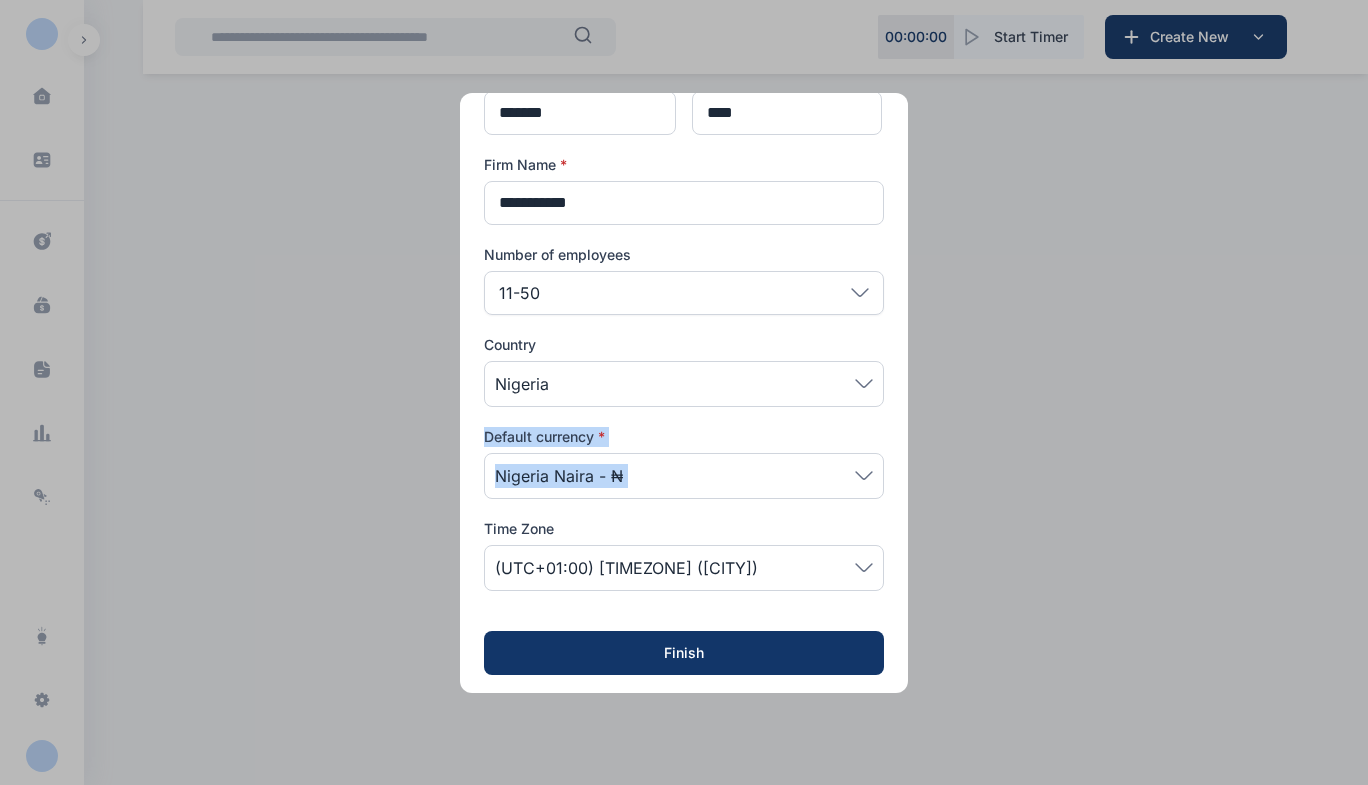 scroll, scrollTop: 178, scrollLeft: 0, axis: vertical 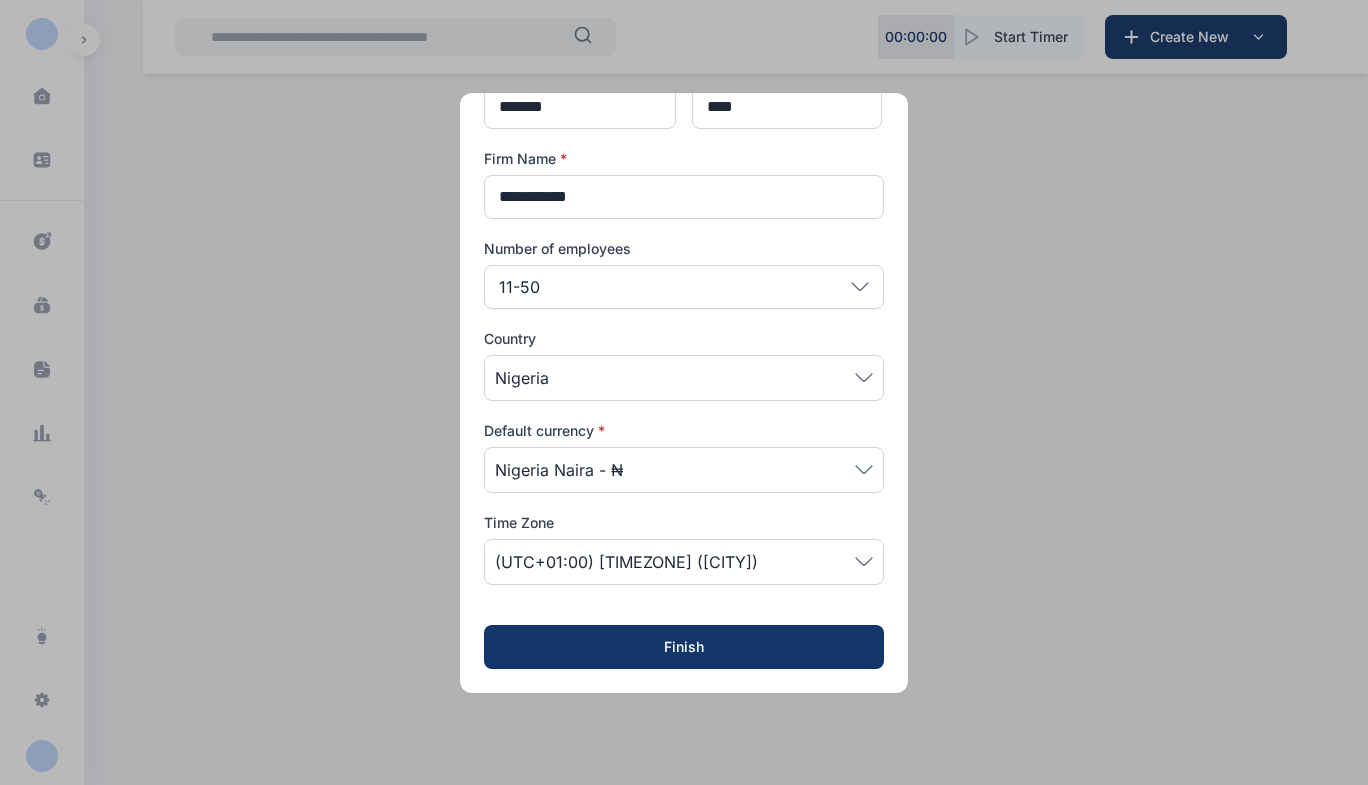 click on "(UTC+01:00) [TIMEZONE] ([CITY])" at bounding box center [626, 562] 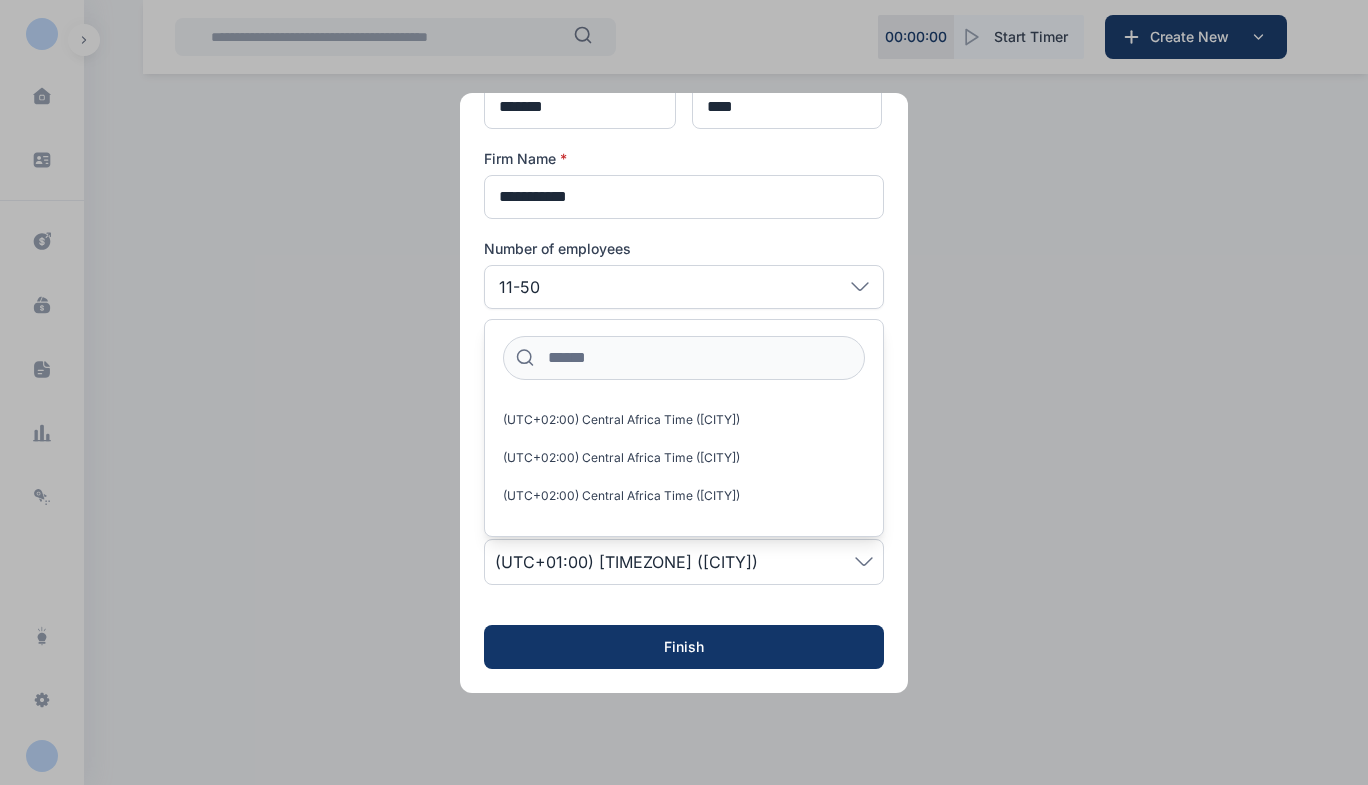 scroll, scrollTop: 8944, scrollLeft: 0, axis: vertical 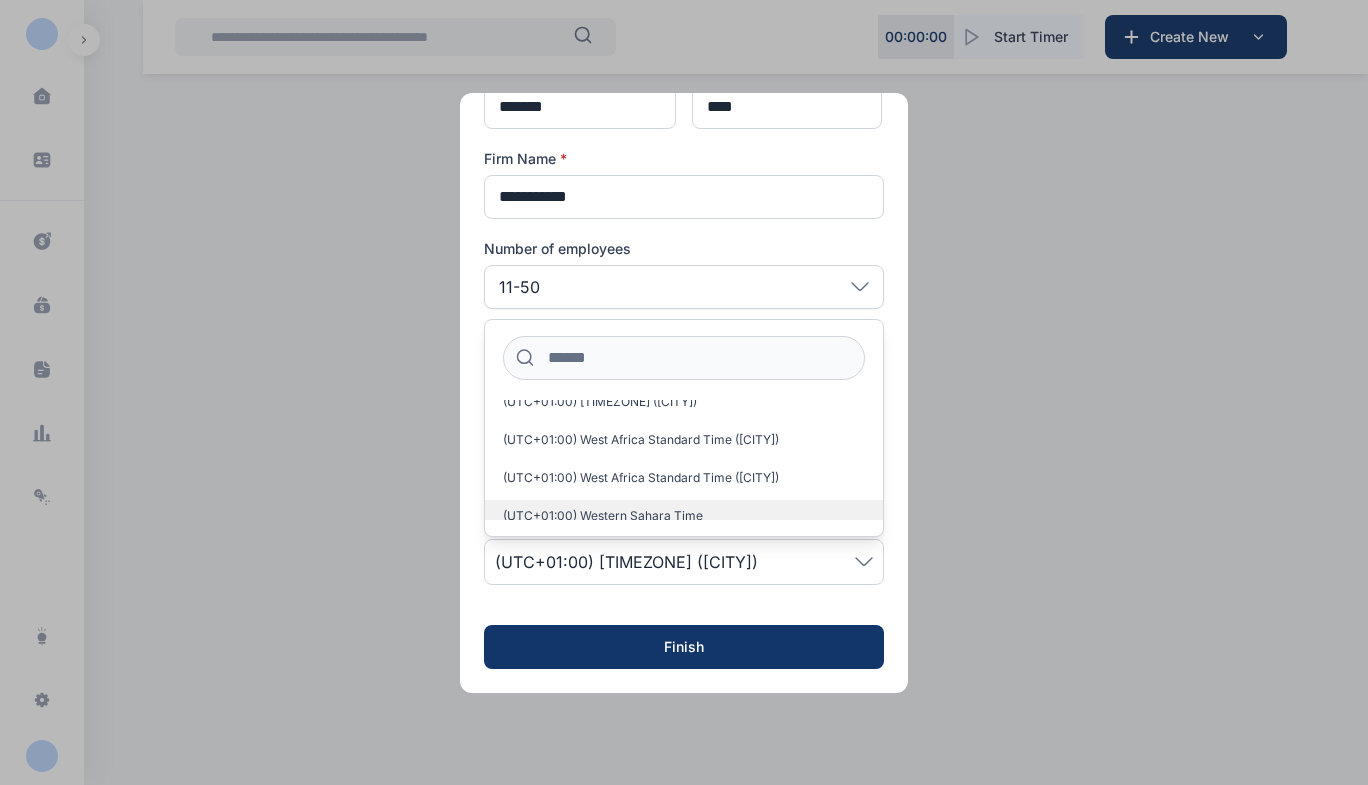 click on "(UTC+01:00) Western Sahara Time" at bounding box center (603, 516) 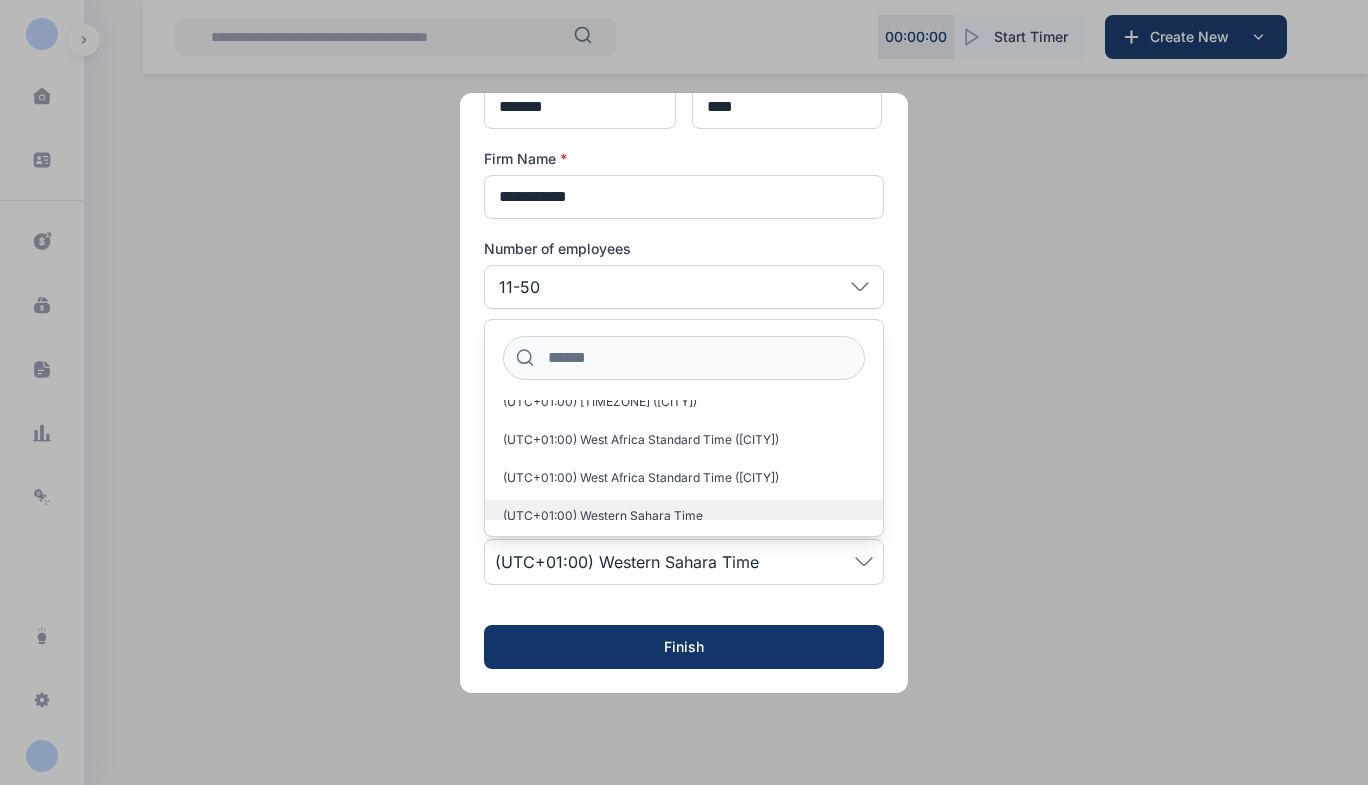 scroll, scrollTop: 154, scrollLeft: 0, axis: vertical 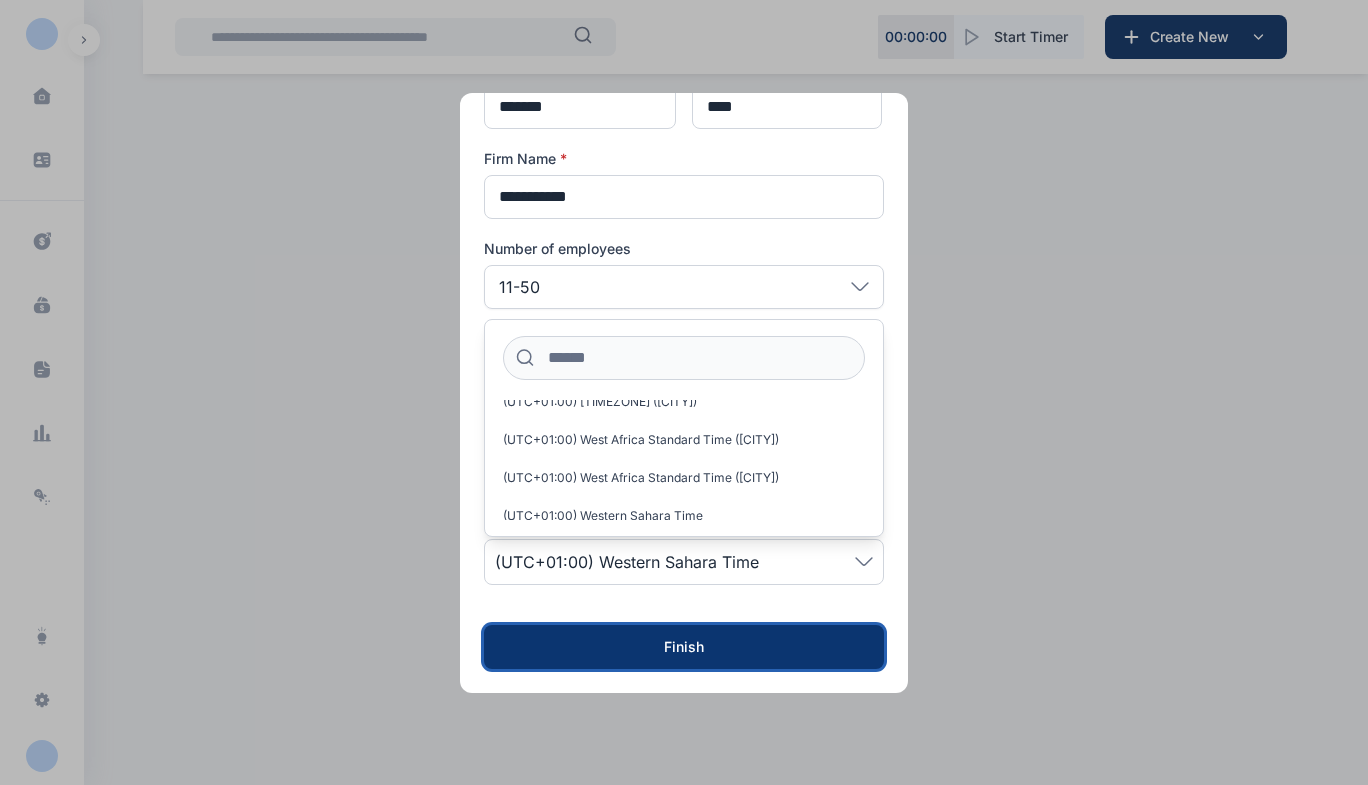 click on "Finish" at bounding box center [684, 647] 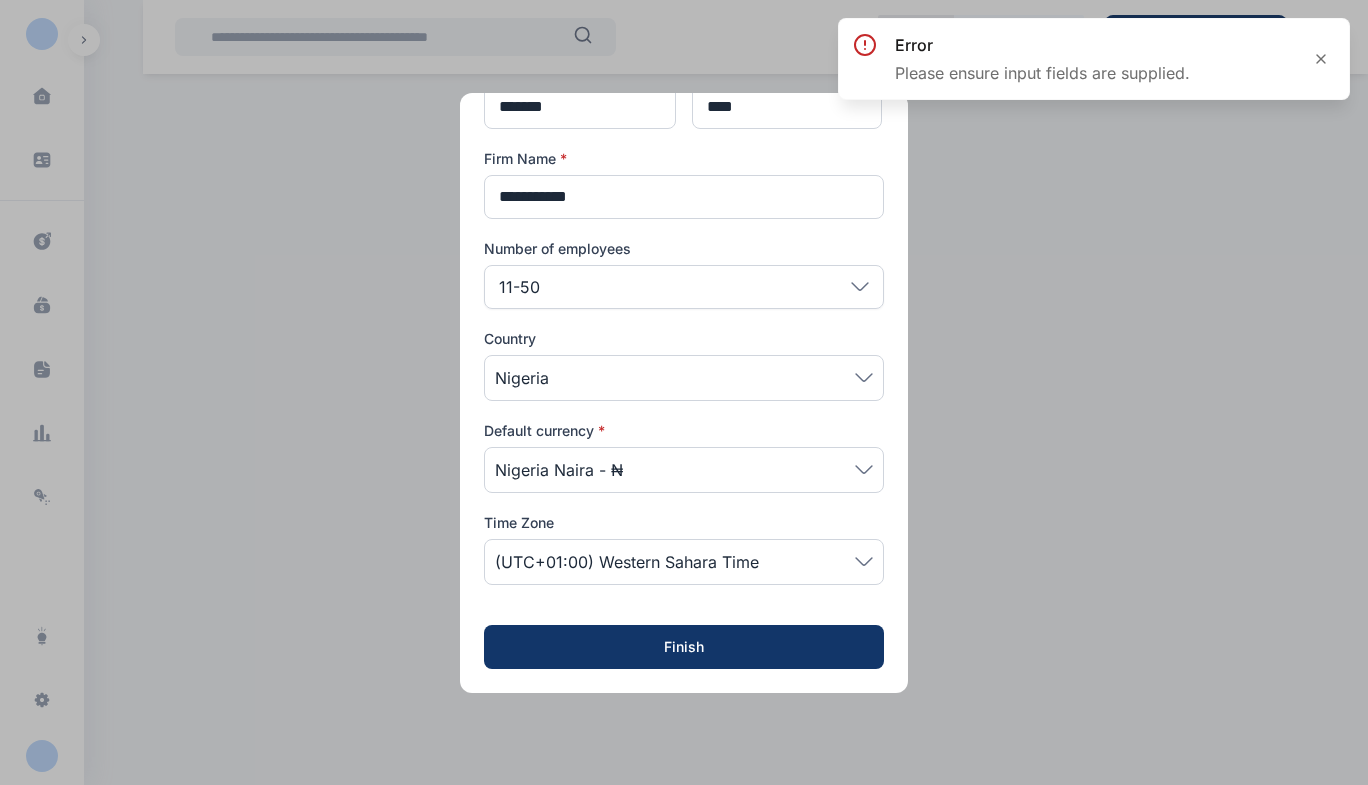 click on "(UTC+01:00) Western Sahara Time" at bounding box center (627, 562) 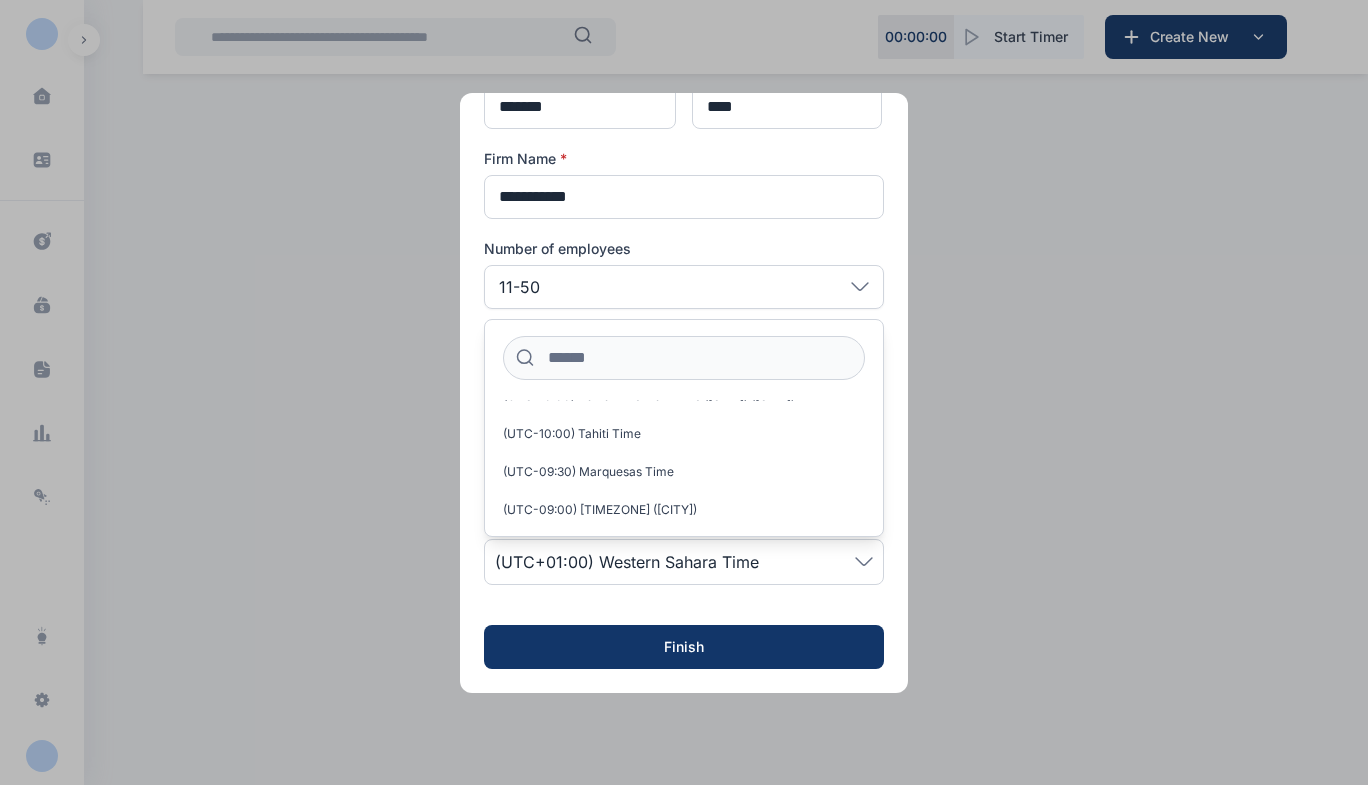scroll, scrollTop: 0, scrollLeft: 0, axis: both 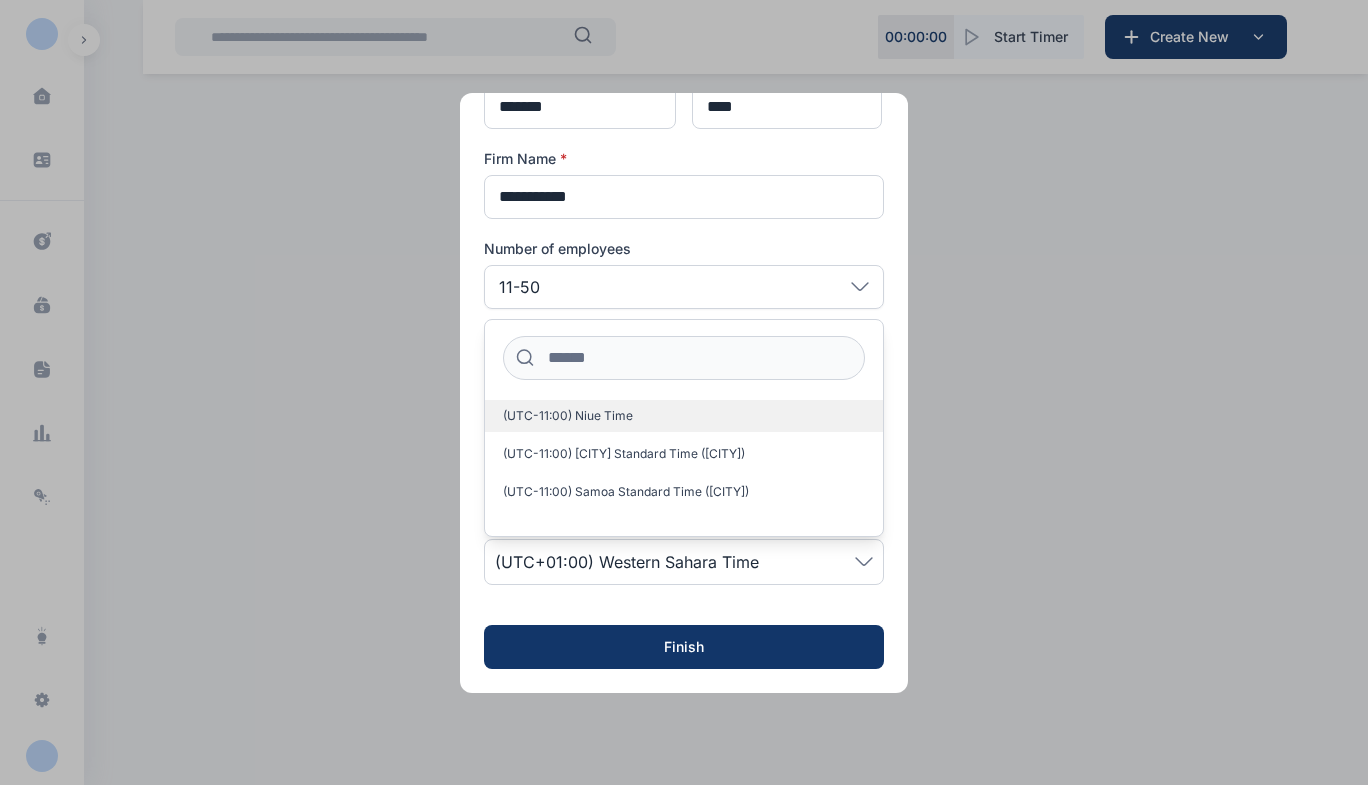 click on "(UTC-11:00) Niue Time" at bounding box center (684, 416) 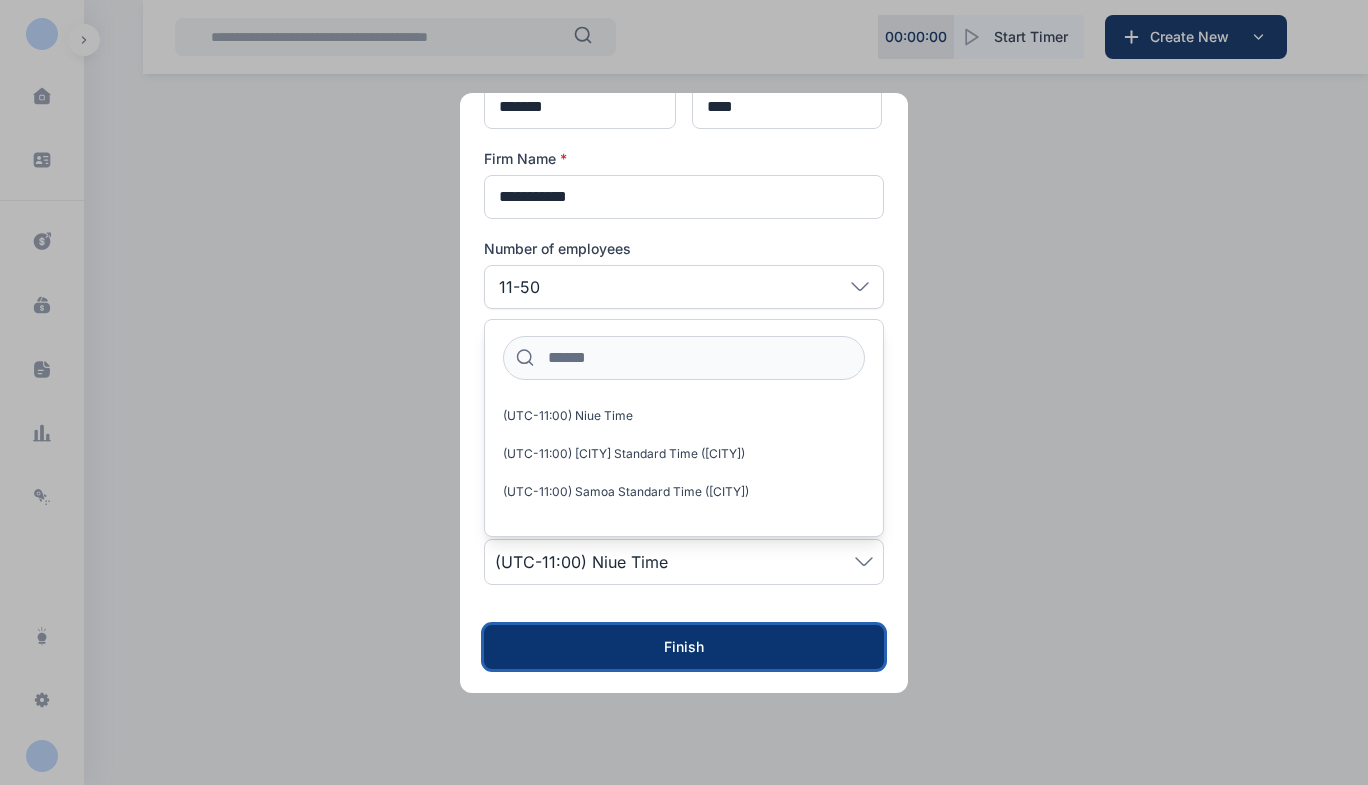 click on "Finish" at bounding box center [684, 647] 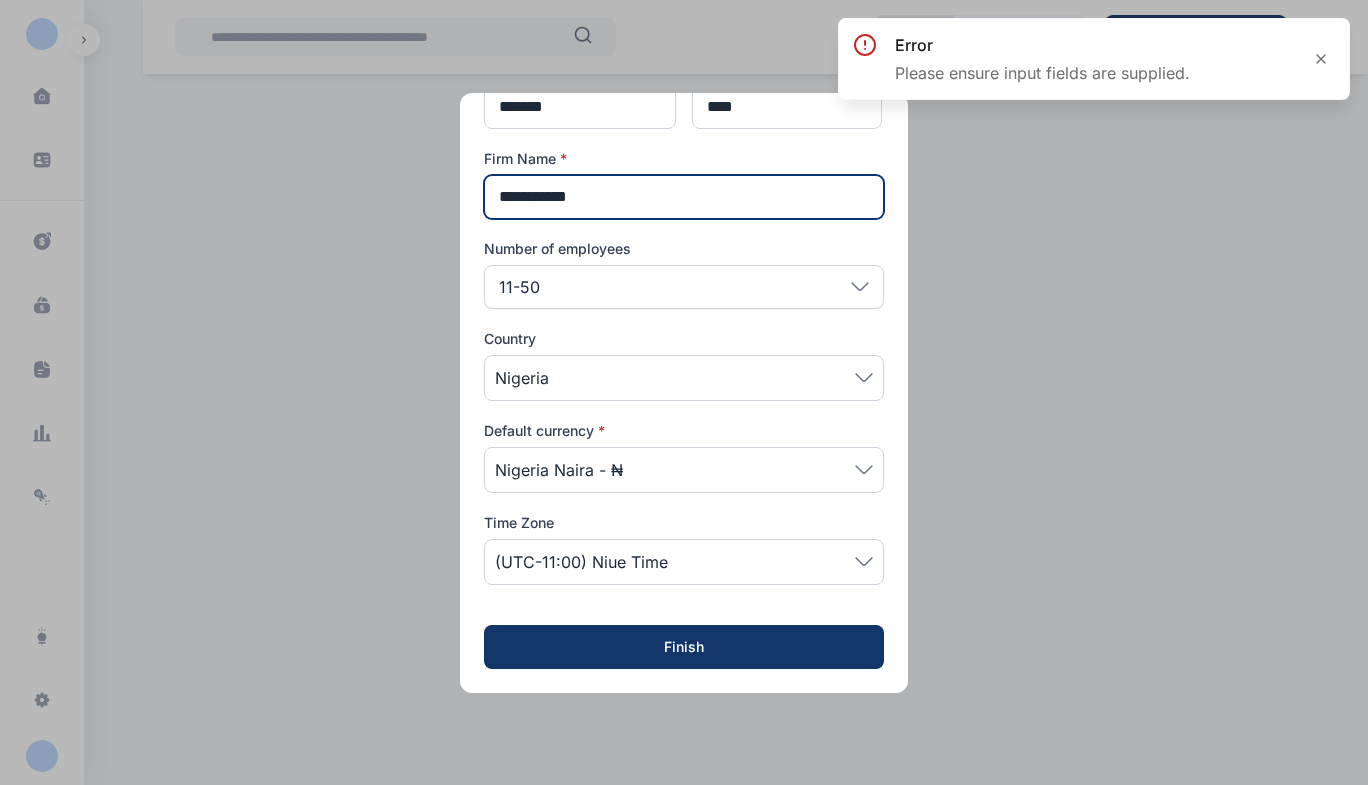 click on "**********" at bounding box center [684, 197] 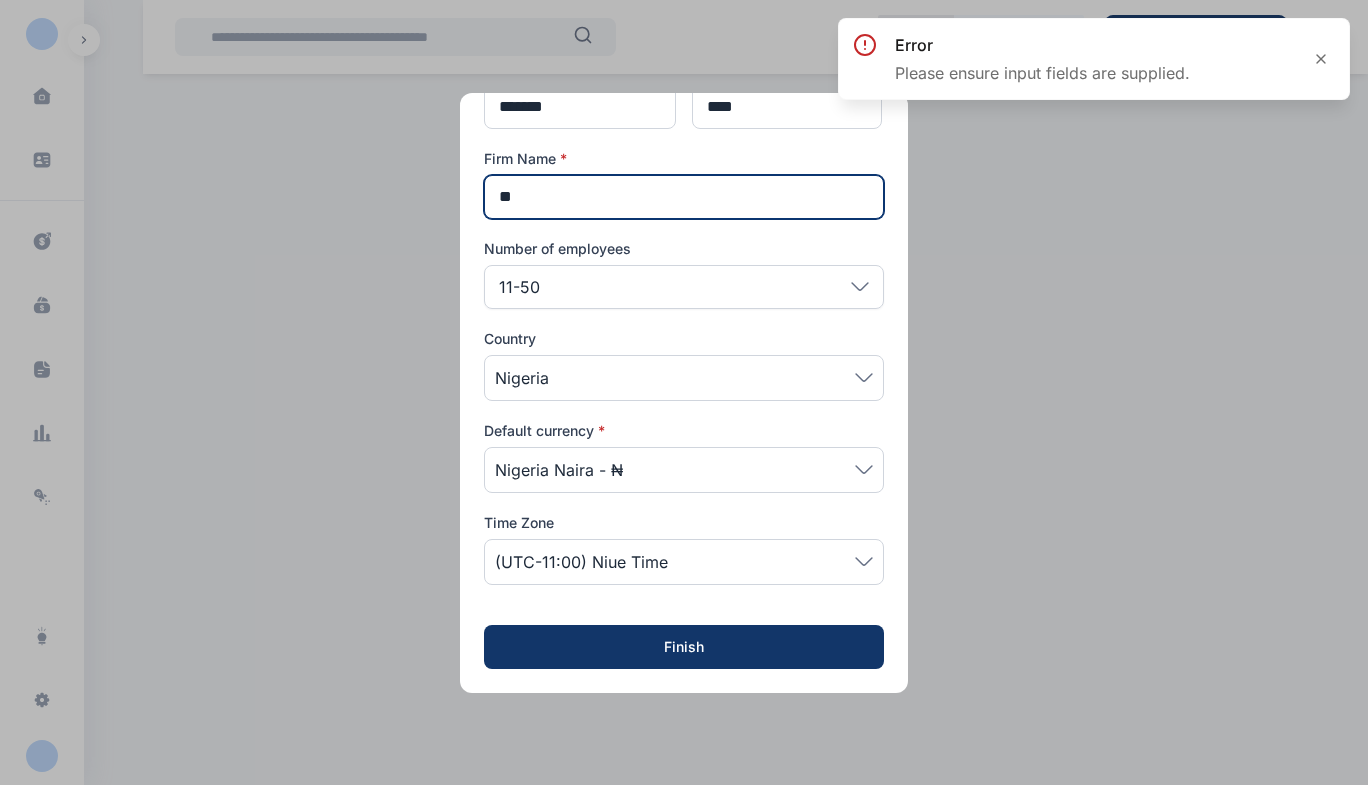 type on "*" 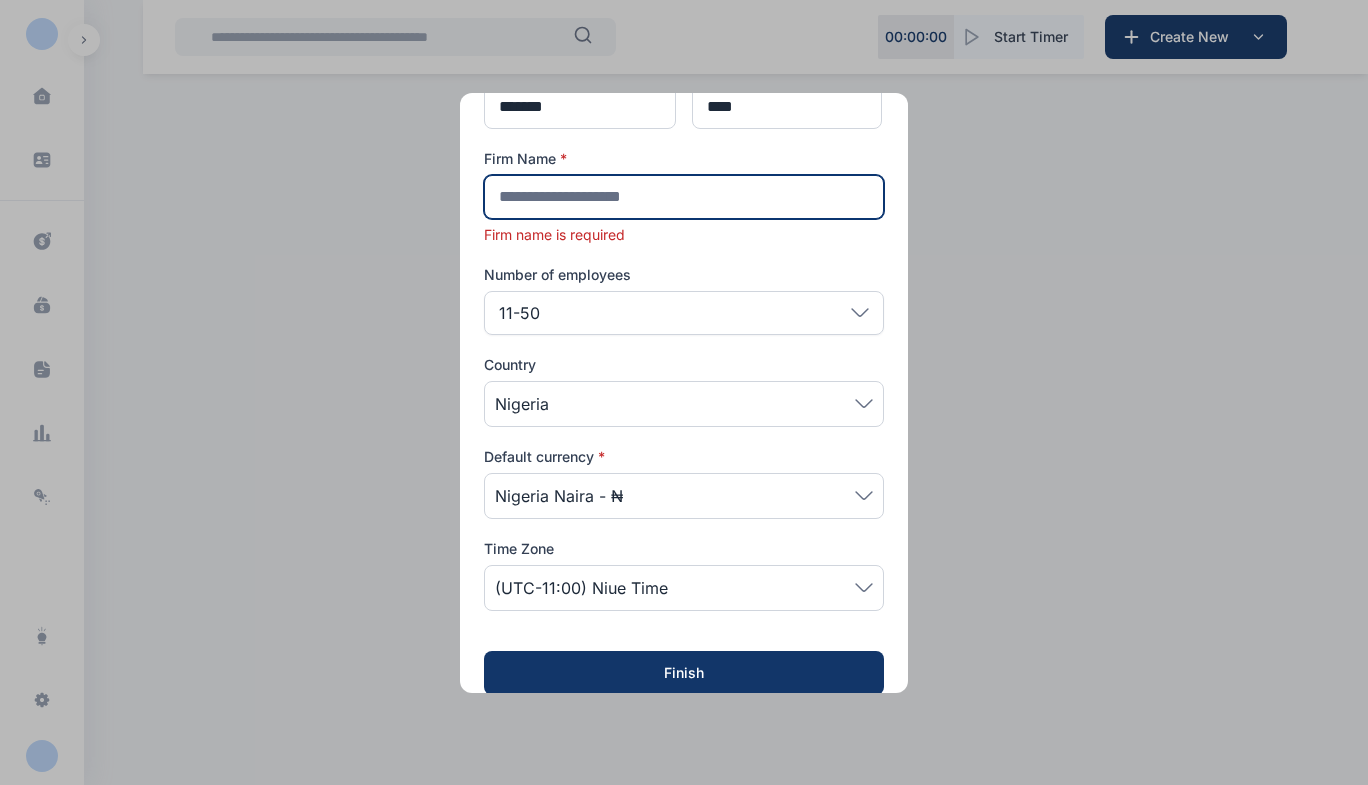 type 